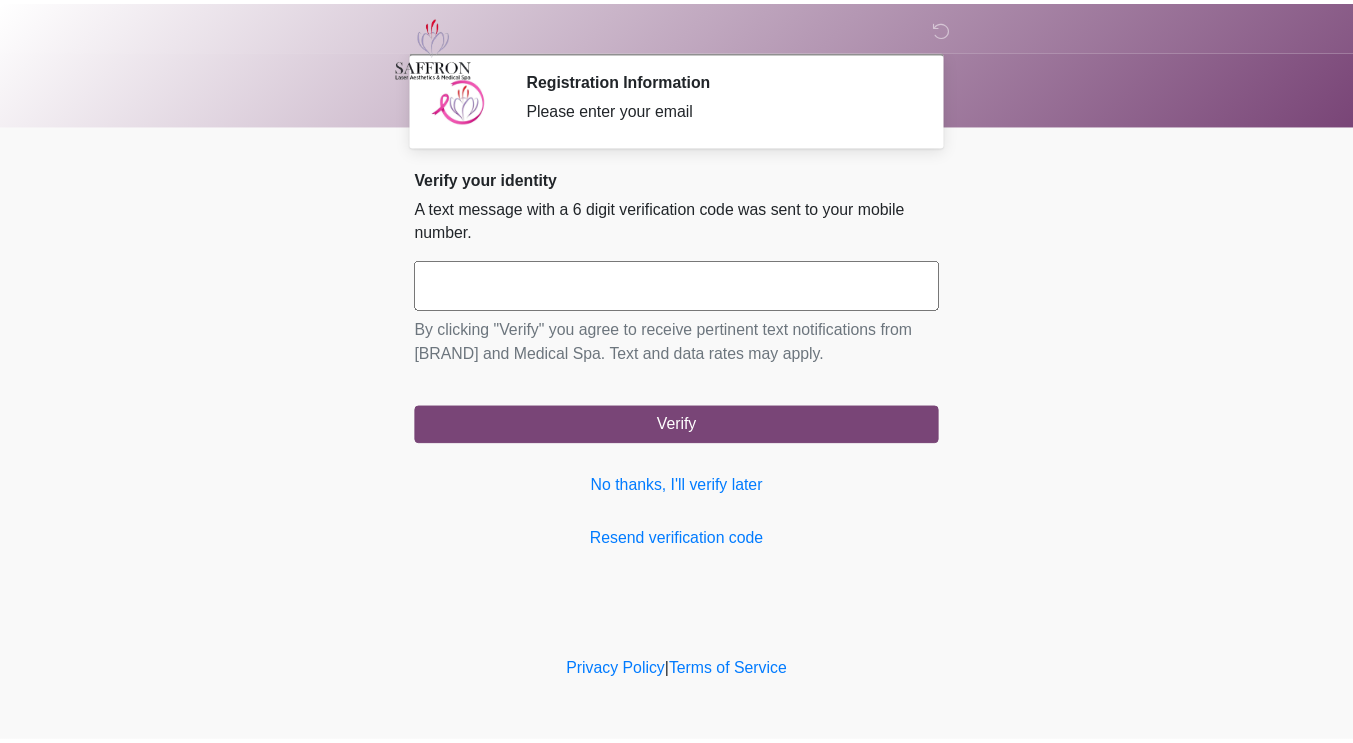 scroll, scrollTop: 0, scrollLeft: 0, axis: both 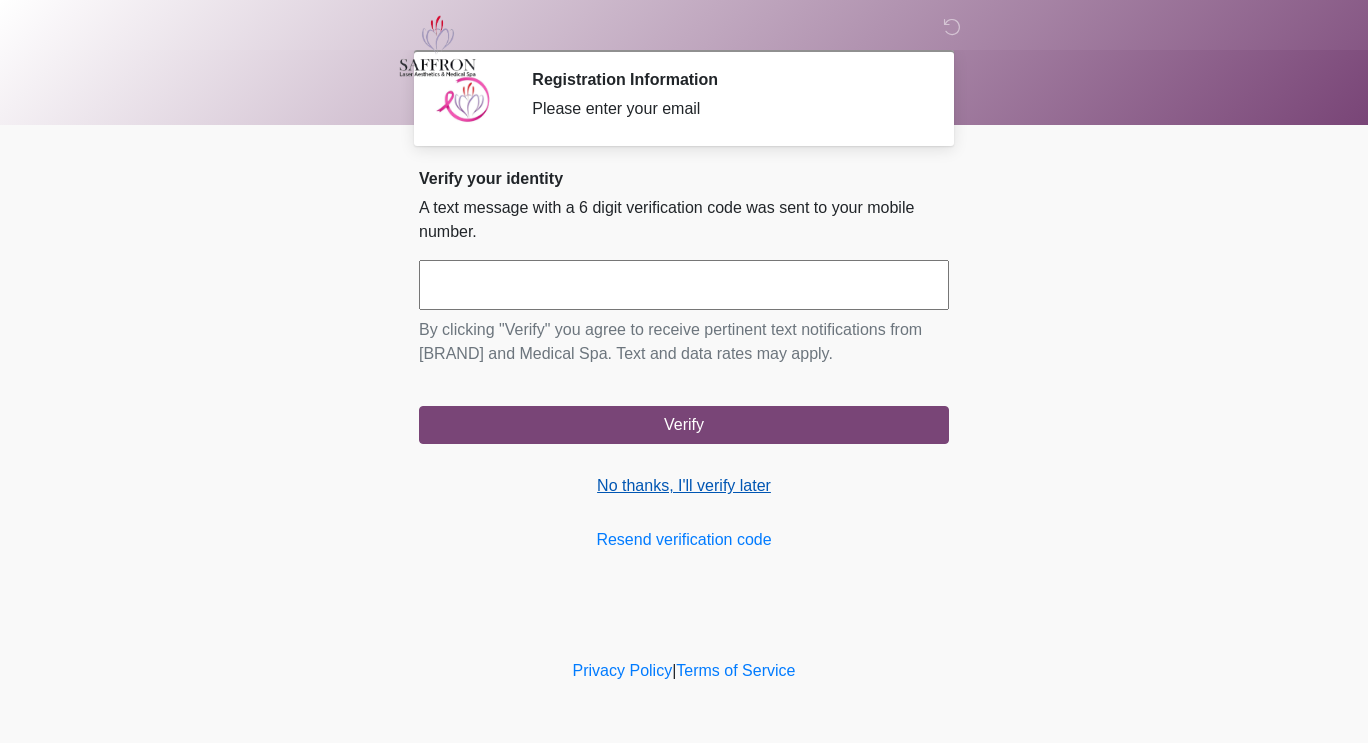 click on "No thanks, I'll verify later" at bounding box center [684, 486] 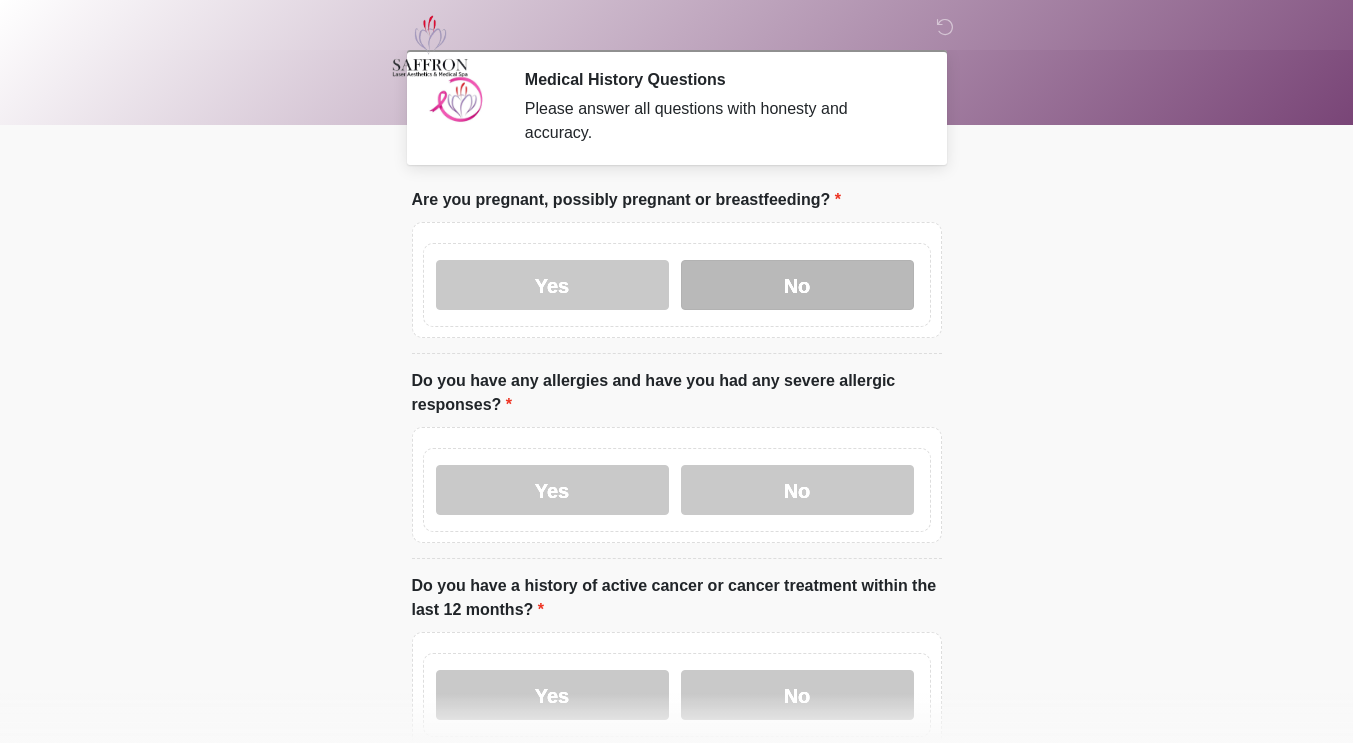 click on "No" at bounding box center (797, 285) 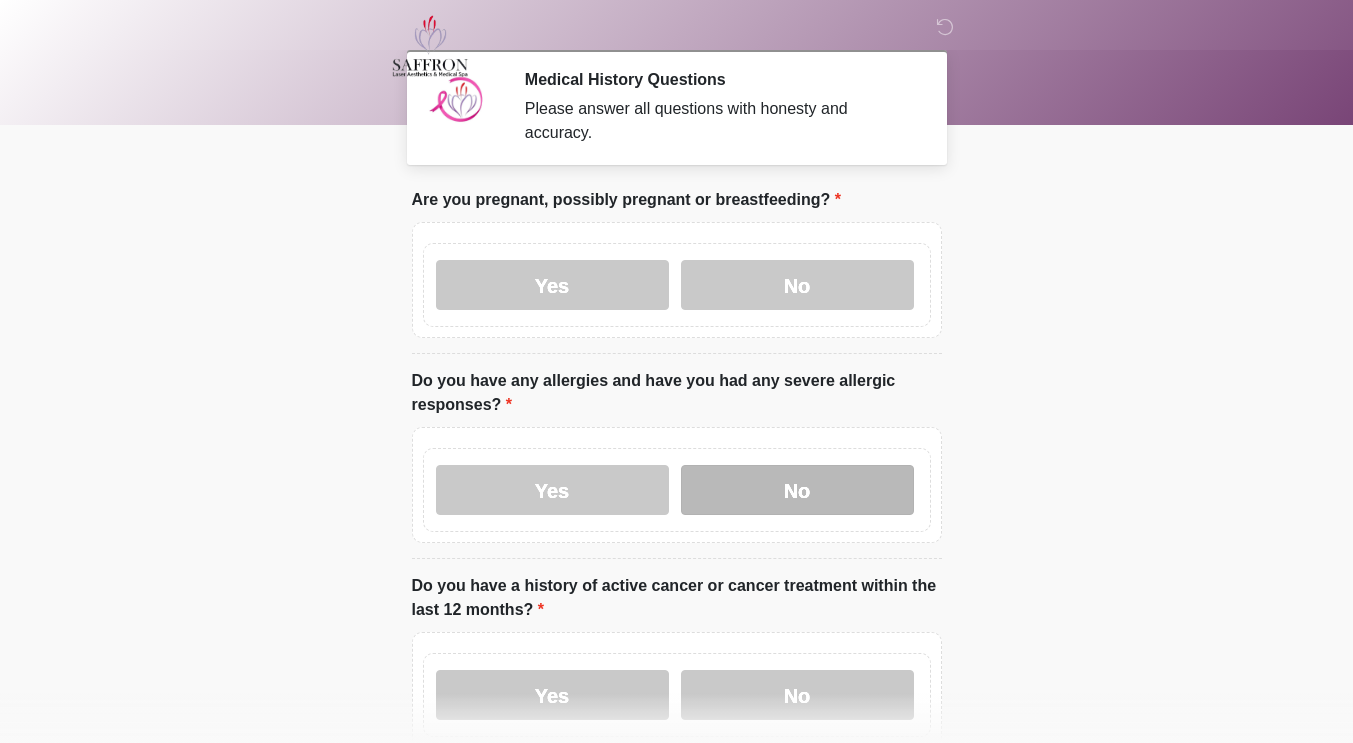 click on "No" at bounding box center [797, 490] 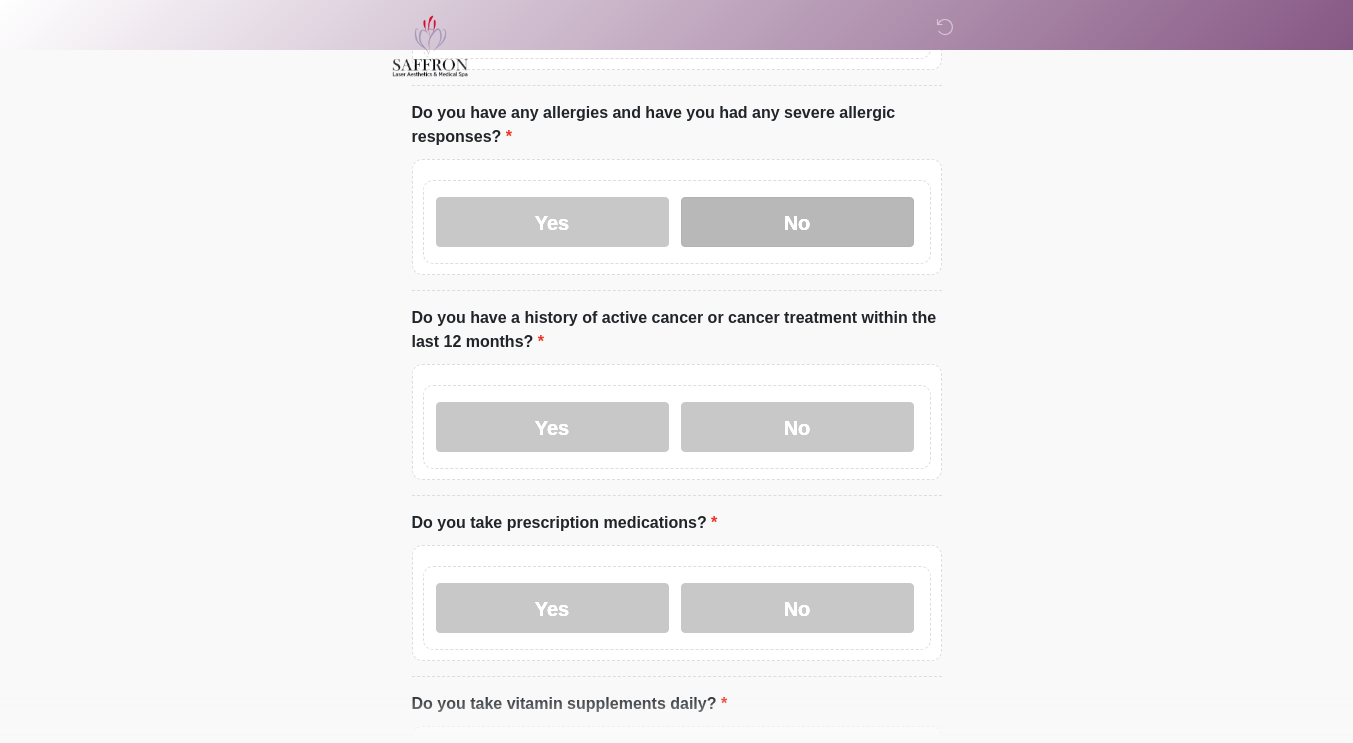 scroll, scrollTop: 269, scrollLeft: 0, axis: vertical 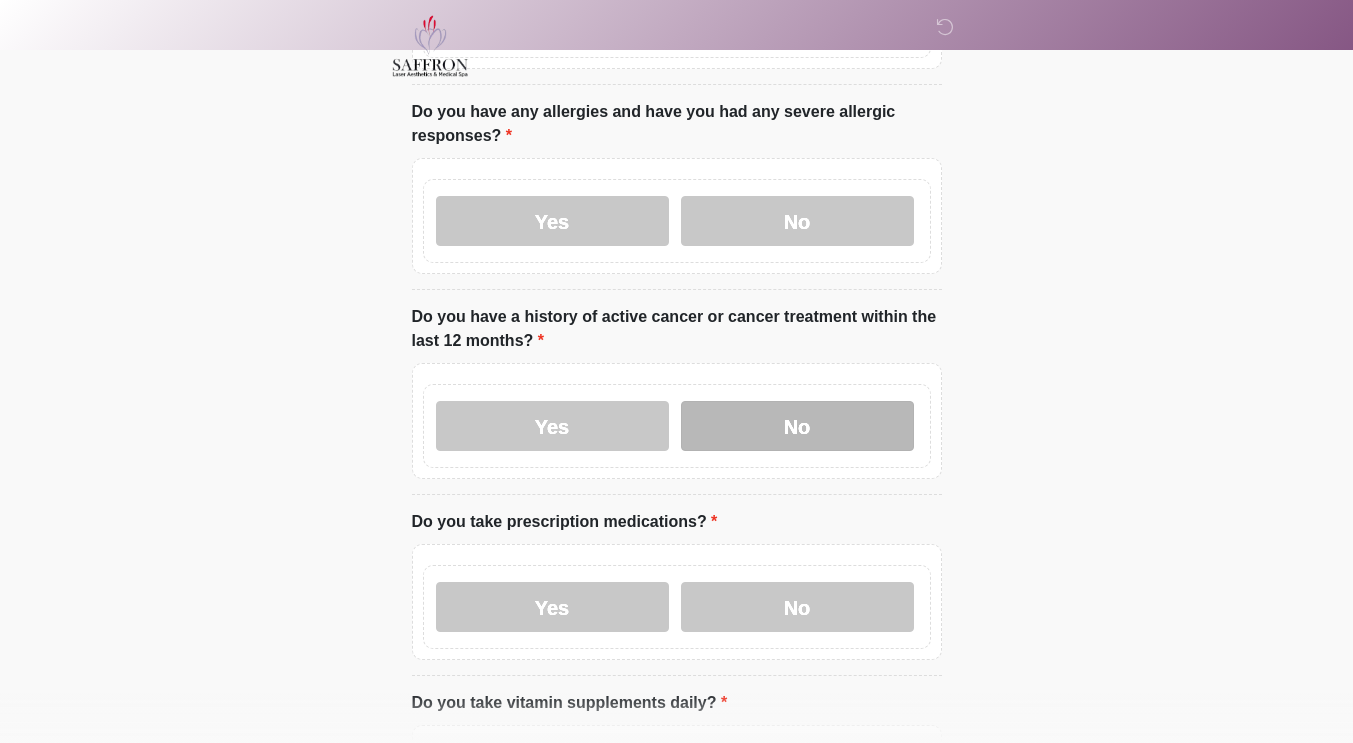 click on "No" at bounding box center (797, 426) 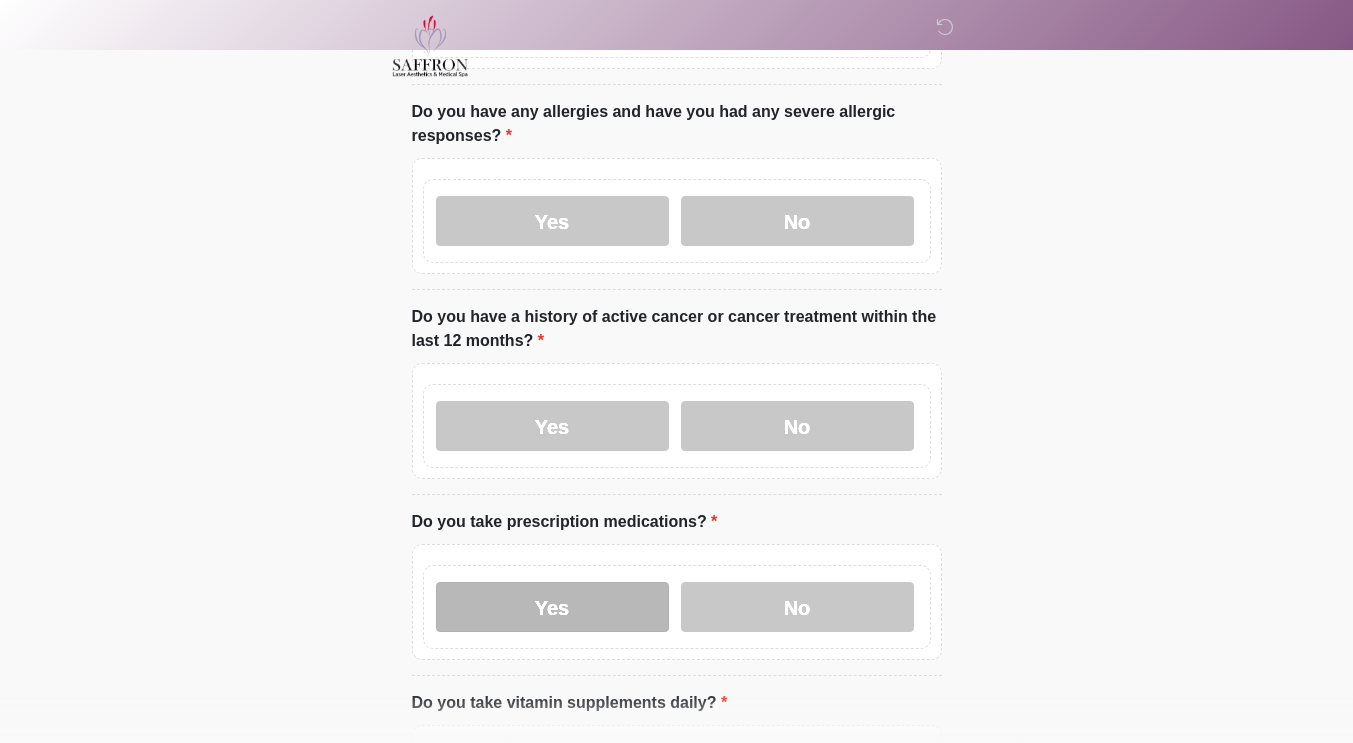 click on "Yes" at bounding box center (552, 607) 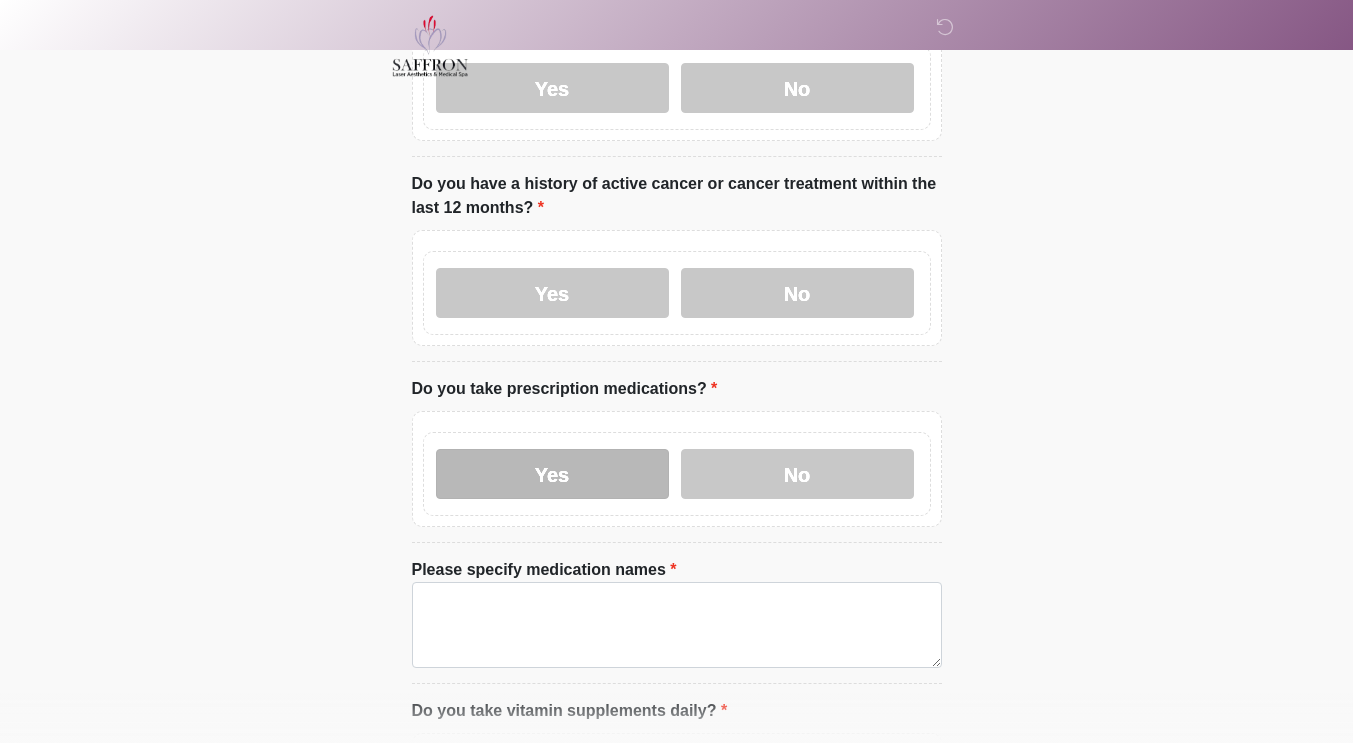 scroll, scrollTop: 434, scrollLeft: 0, axis: vertical 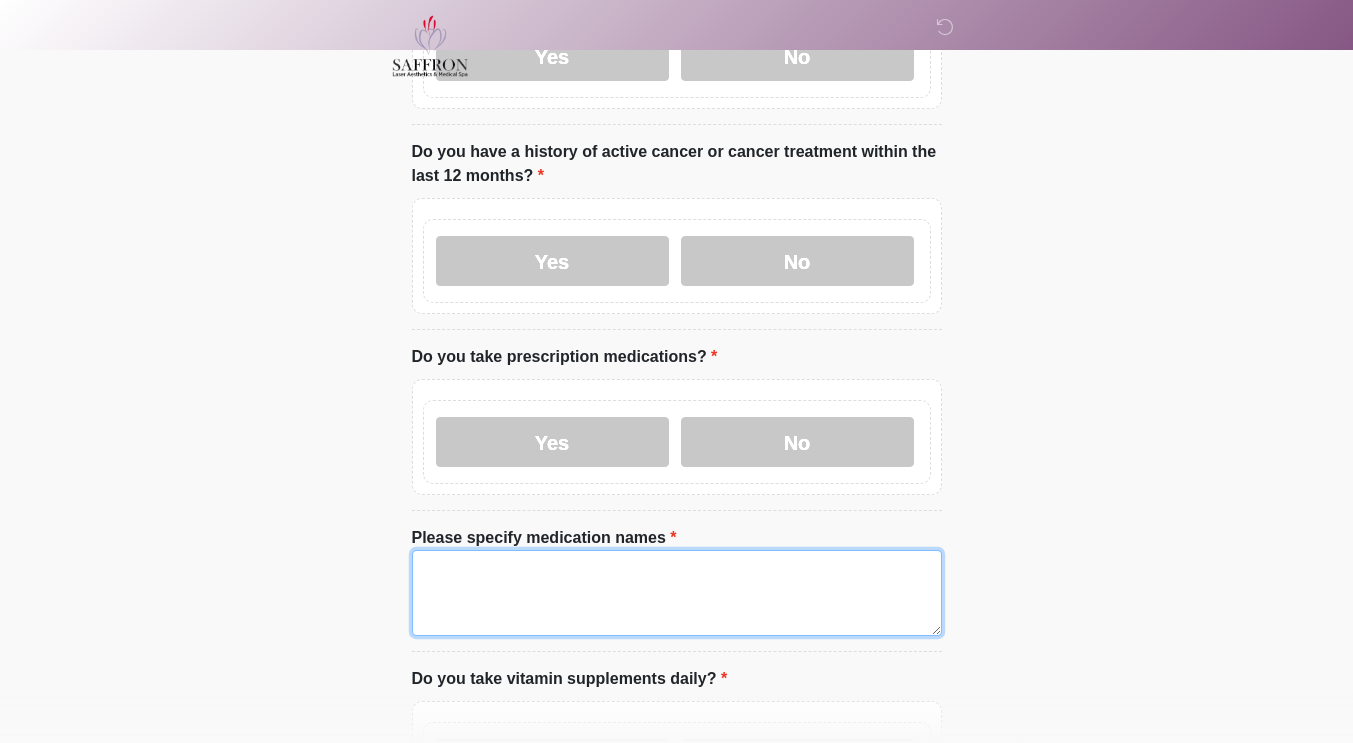 click on "Please specify medication names" at bounding box center (677, 593) 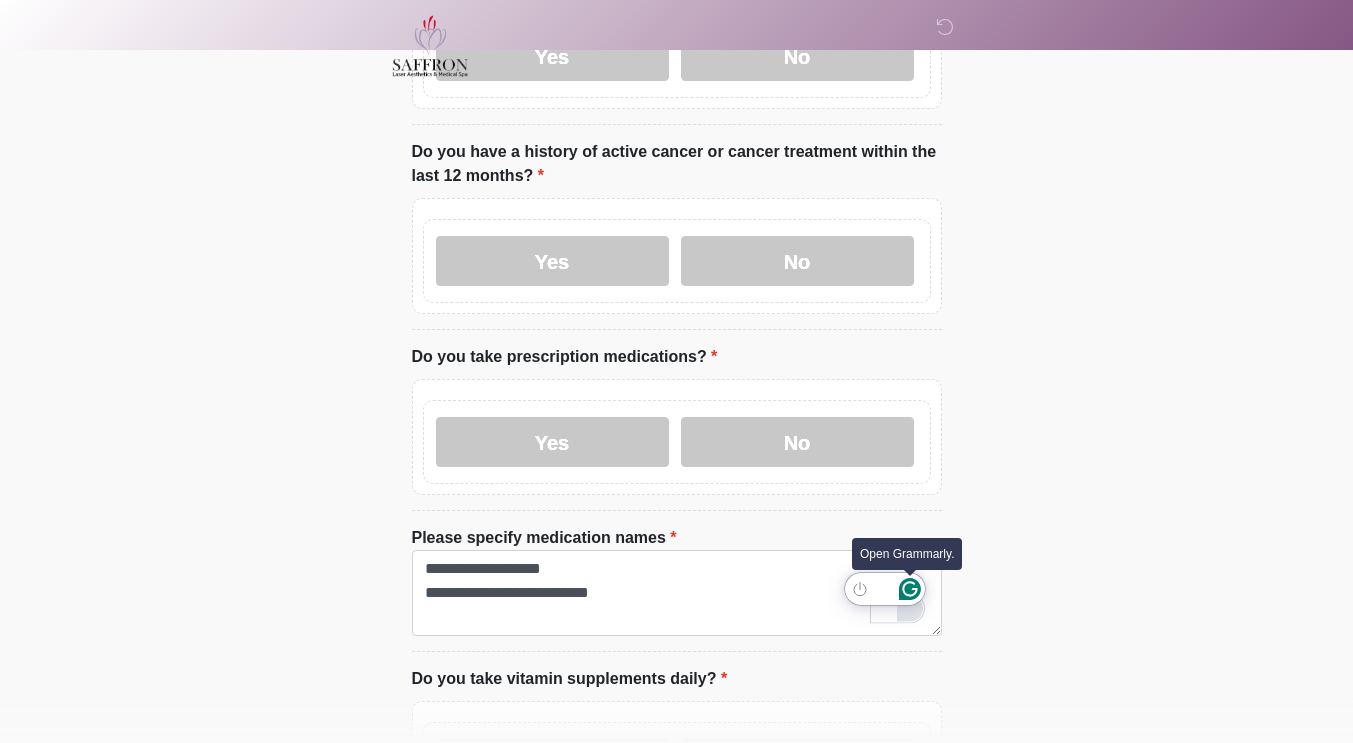 click 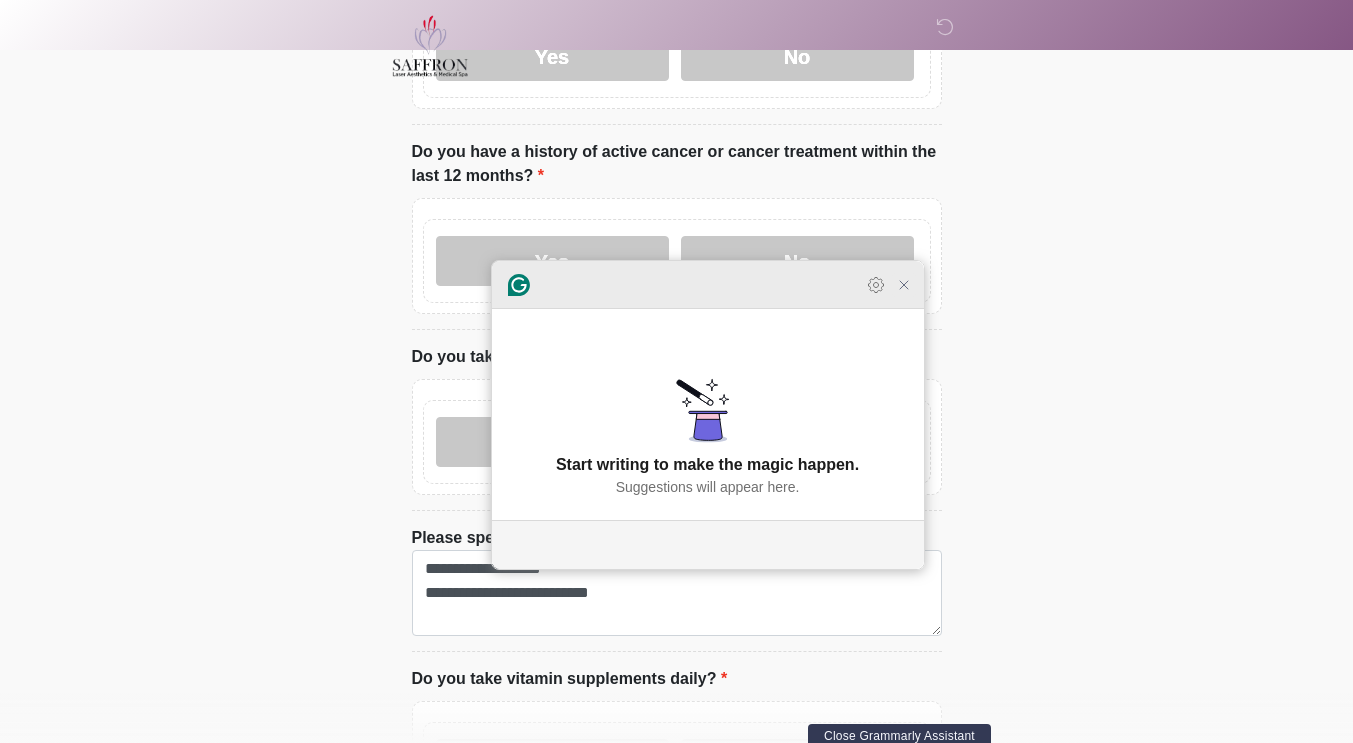 click 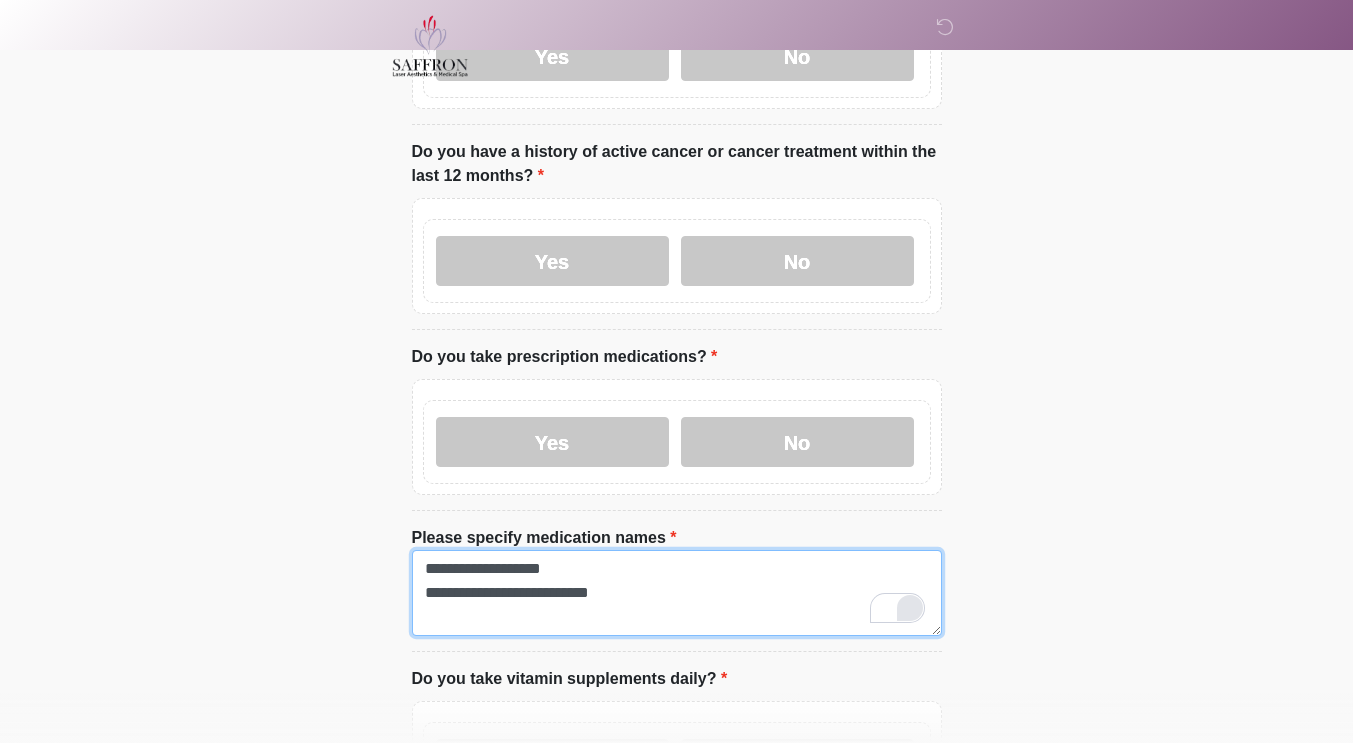 click on "**********" at bounding box center (677, 593) 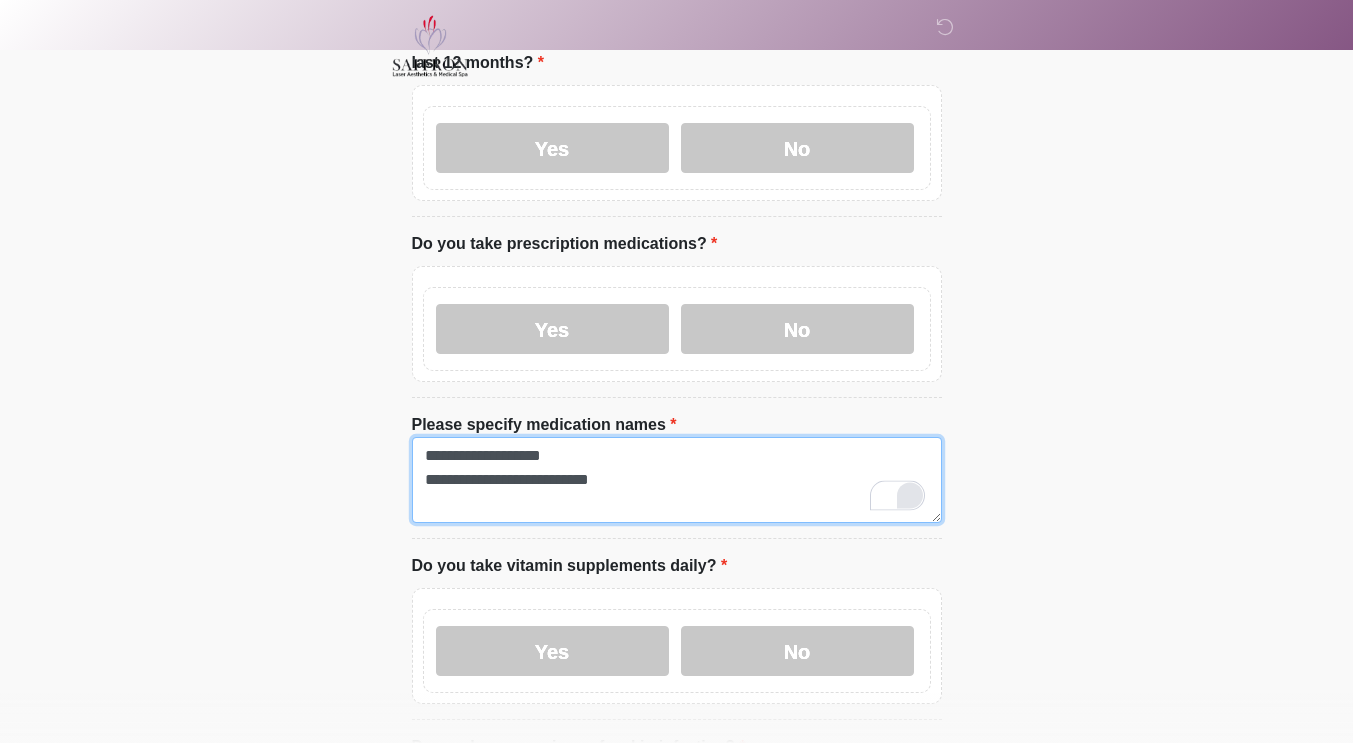 scroll, scrollTop: 687, scrollLeft: 0, axis: vertical 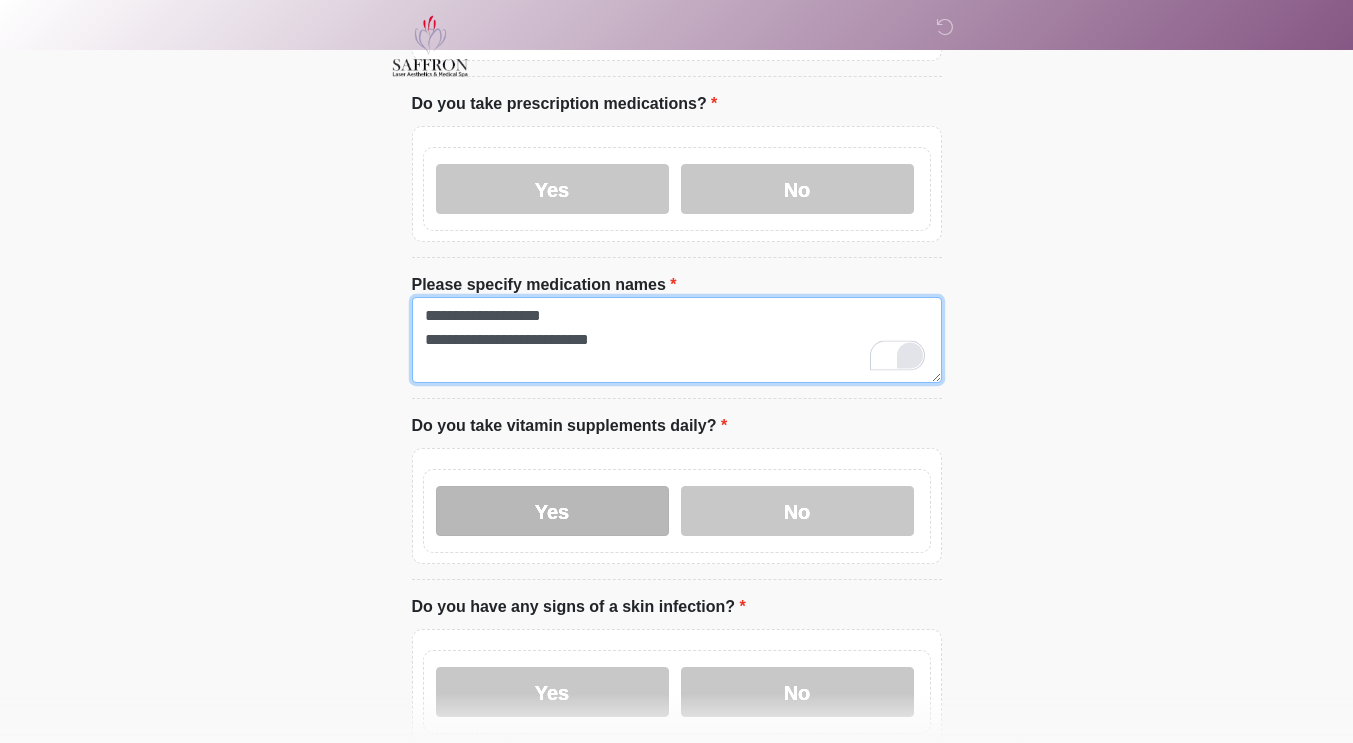 type on "**********" 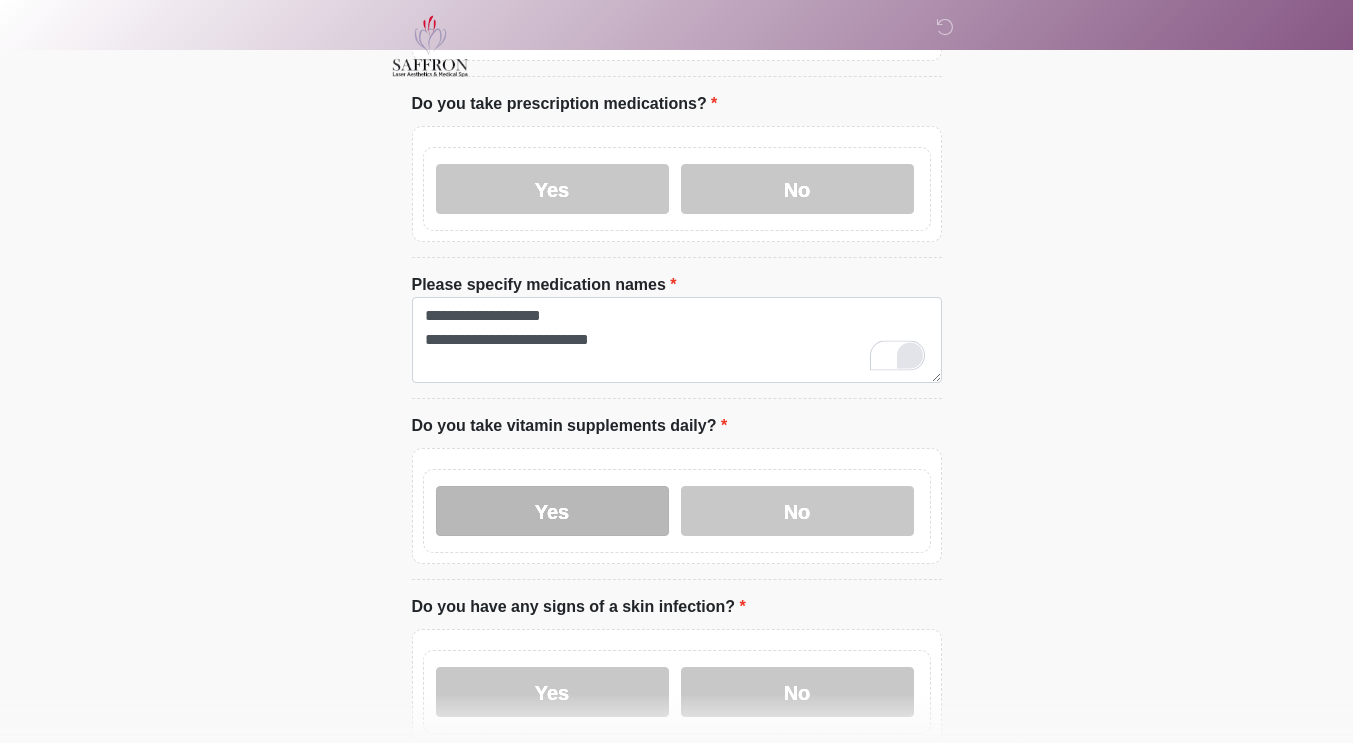 click on "Yes" at bounding box center (552, 511) 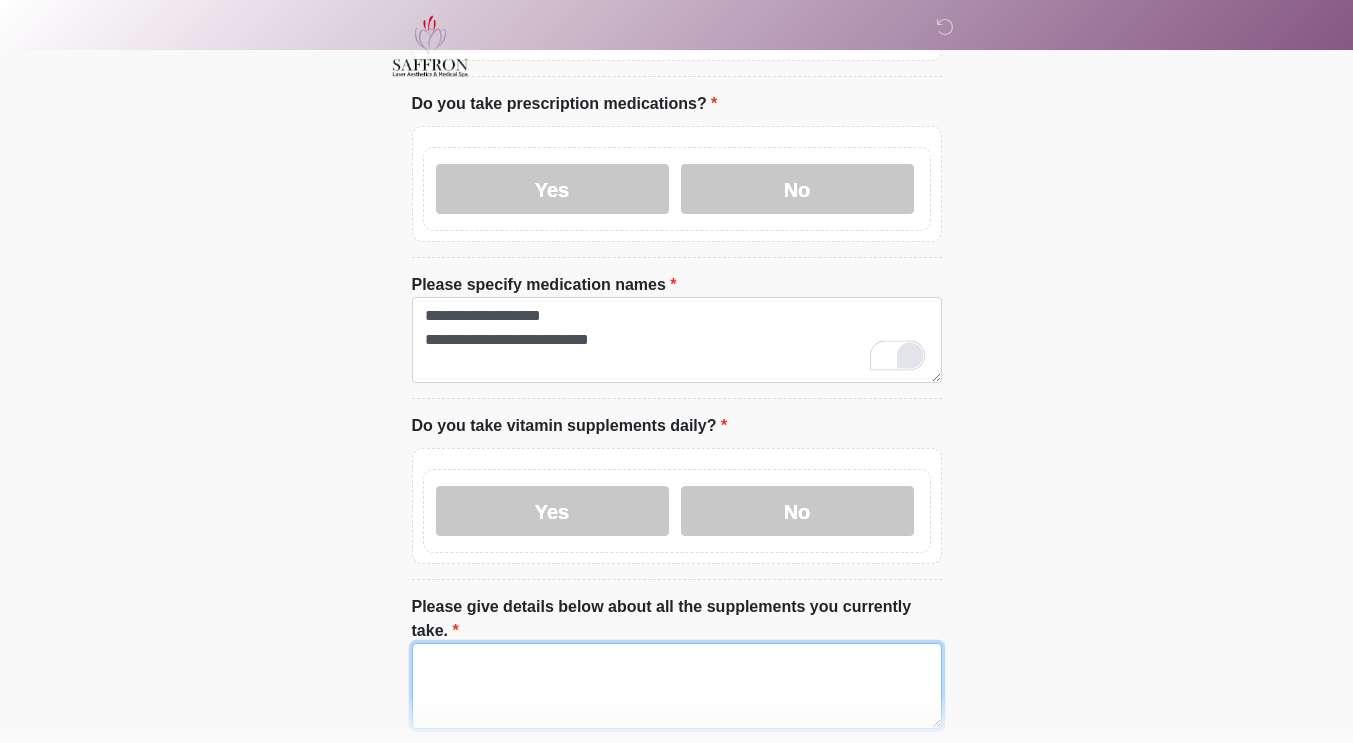 click on "Please give details below about all the supplements you currently take." at bounding box center (677, 686) 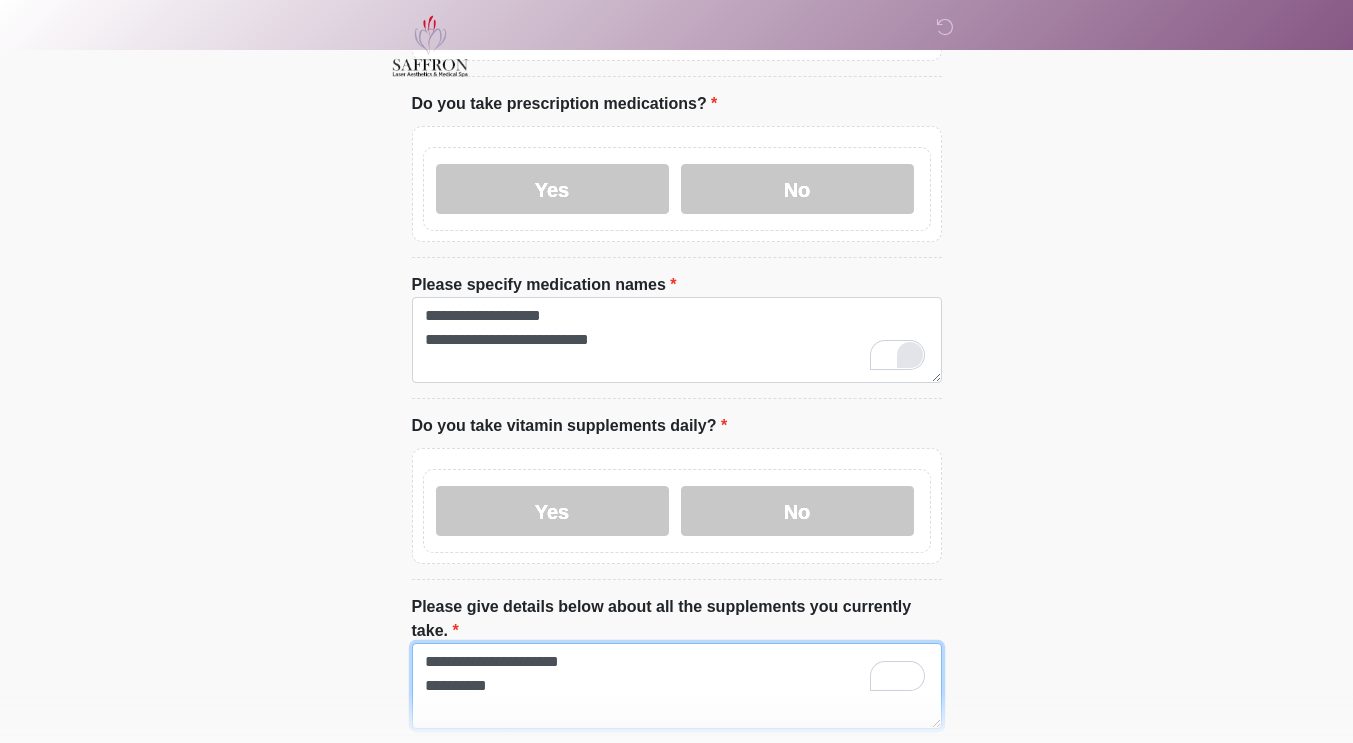 click on "**********" at bounding box center [677, 686] 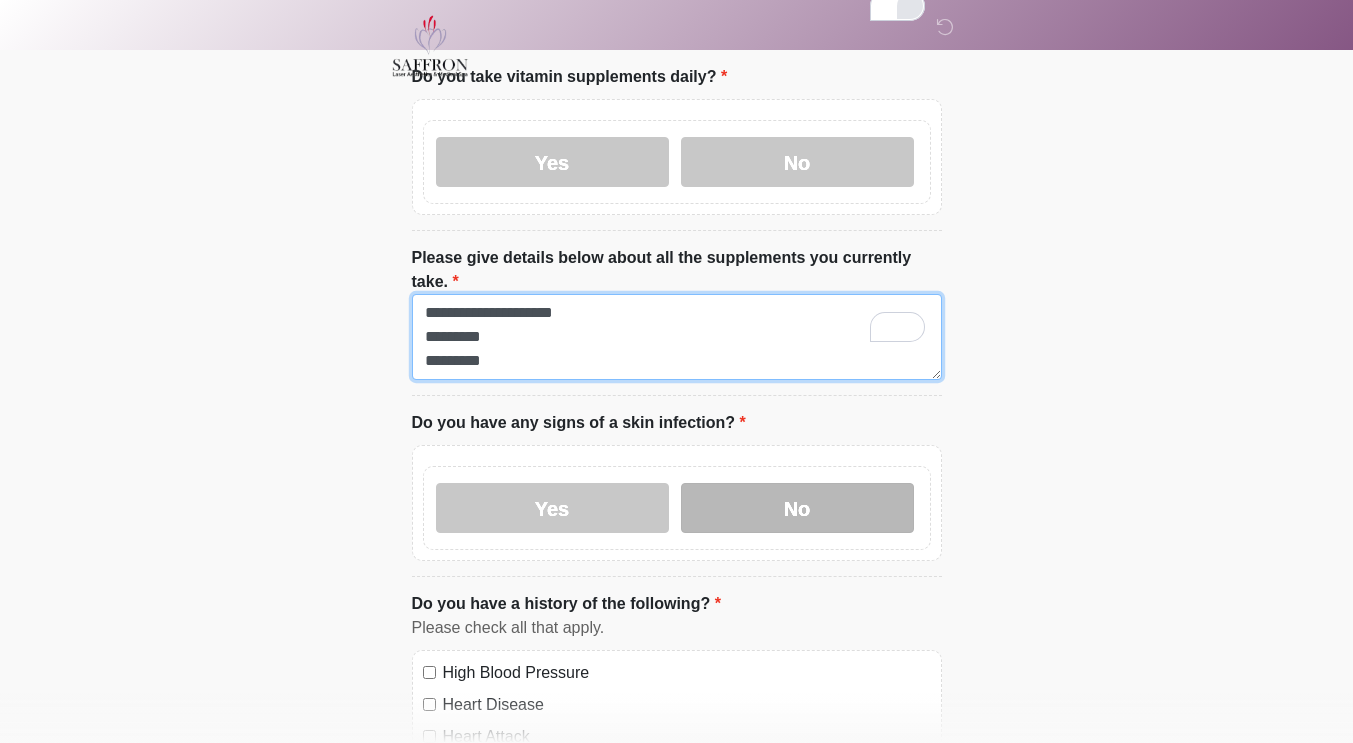 type on "**********" 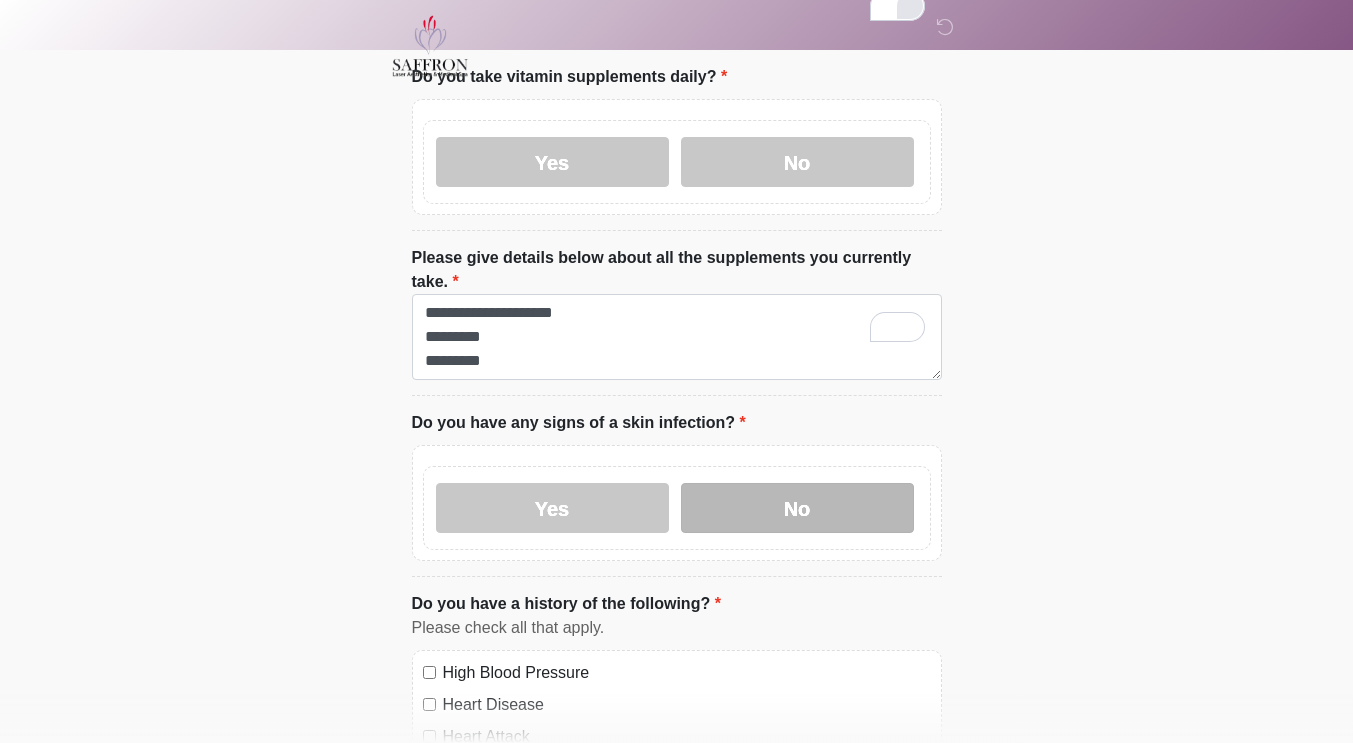 click on "No" at bounding box center (797, 508) 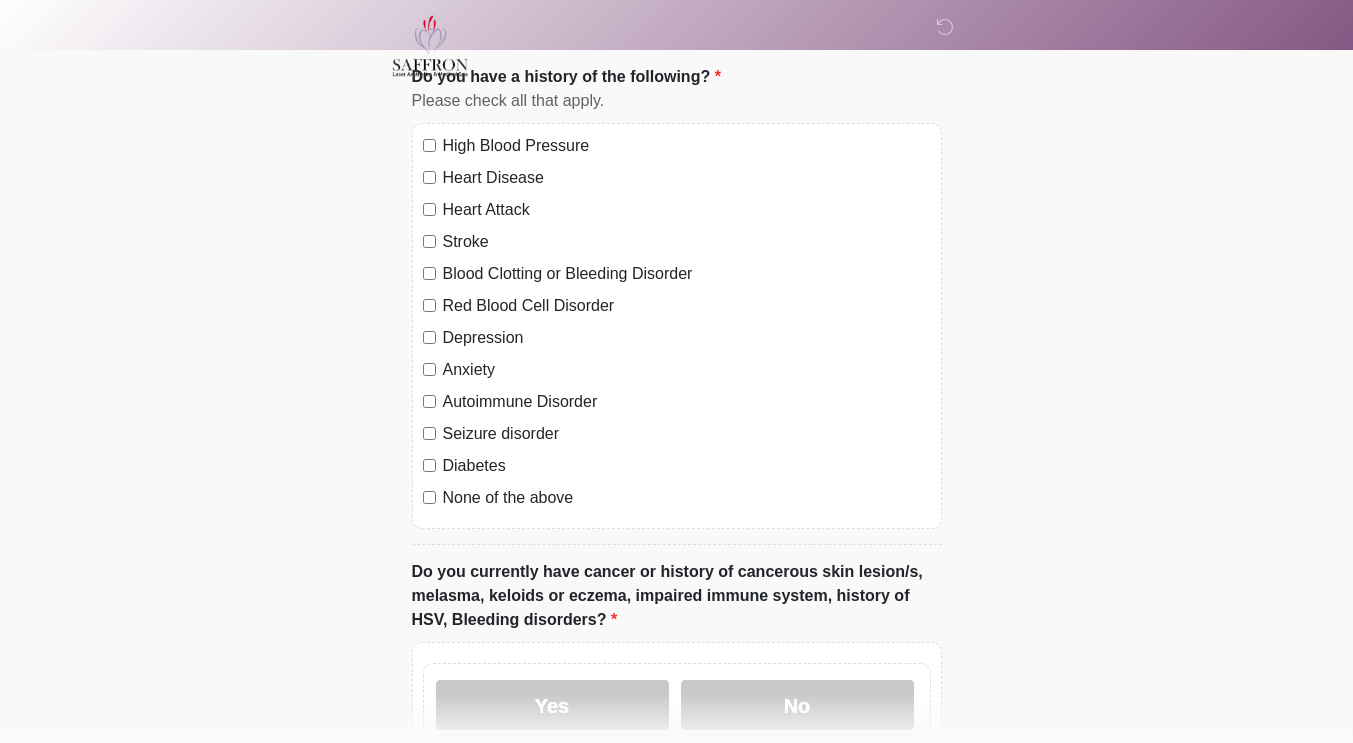 scroll, scrollTop: 1564, scrollLeft: 0, axis: vertical 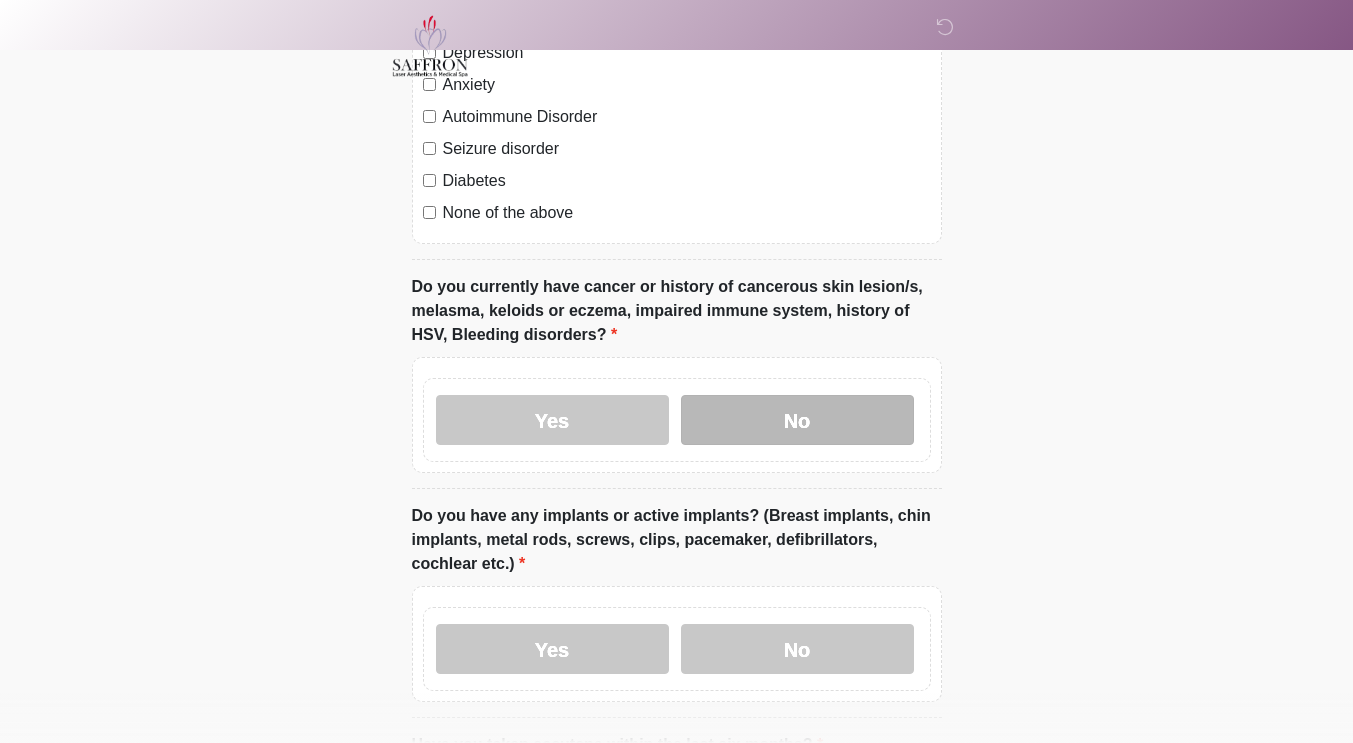 click on "No" at bounding box center [797, 420] 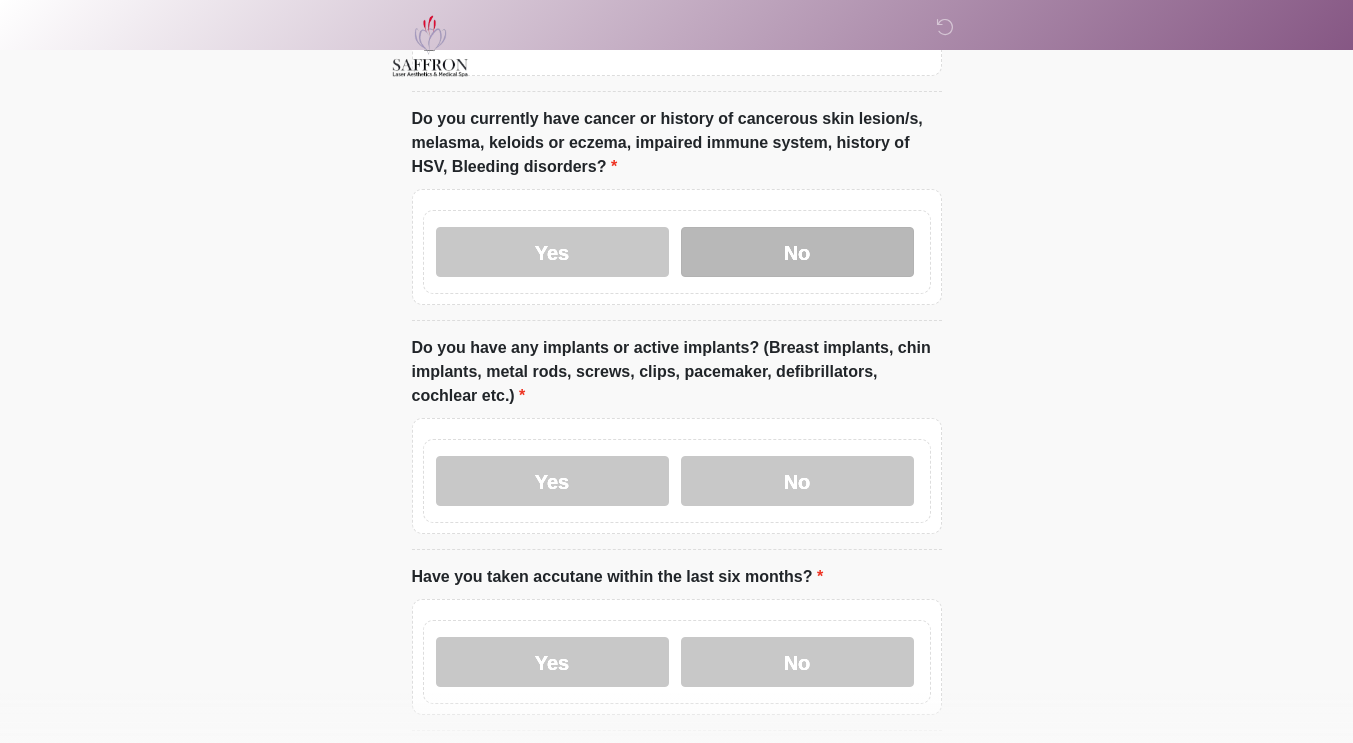 scroll, scrollTop: 2016, scrollLeft: 0, axis: vertical 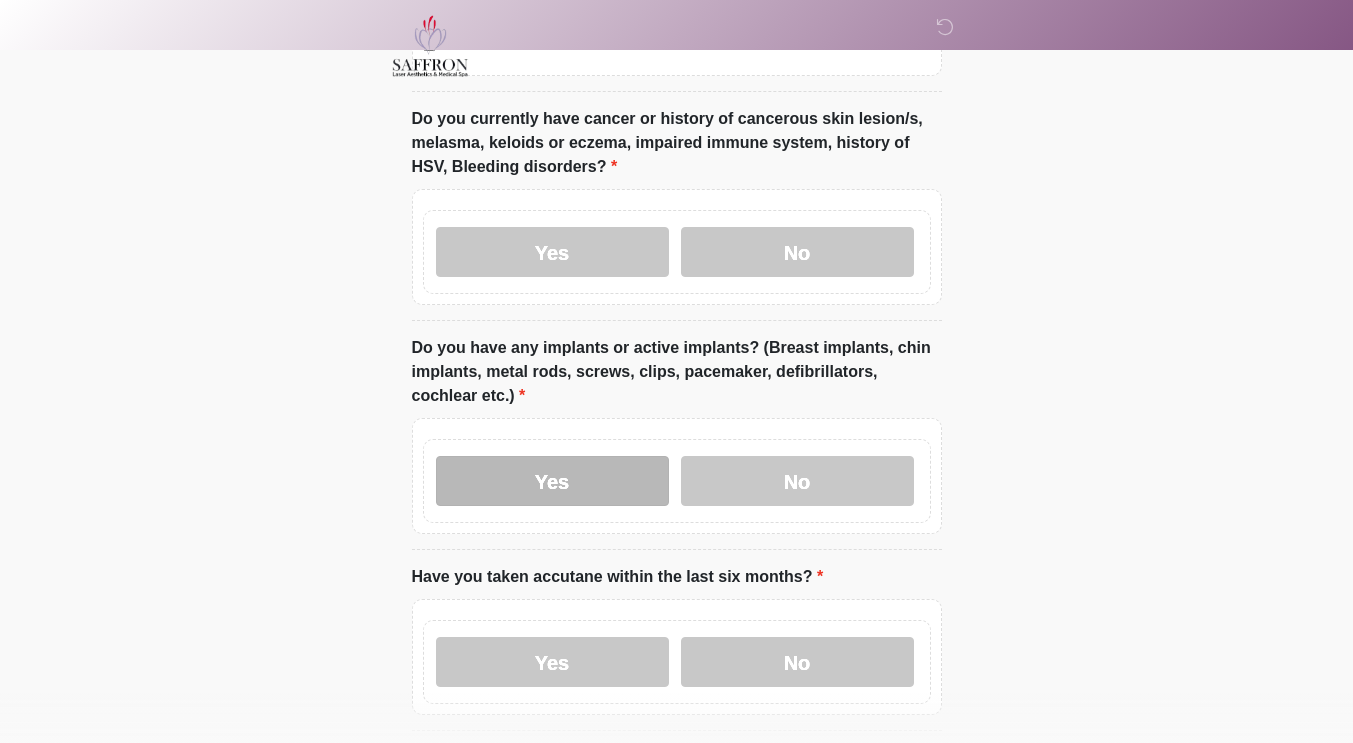 click on "Yes" at bounding box center [552, 481] 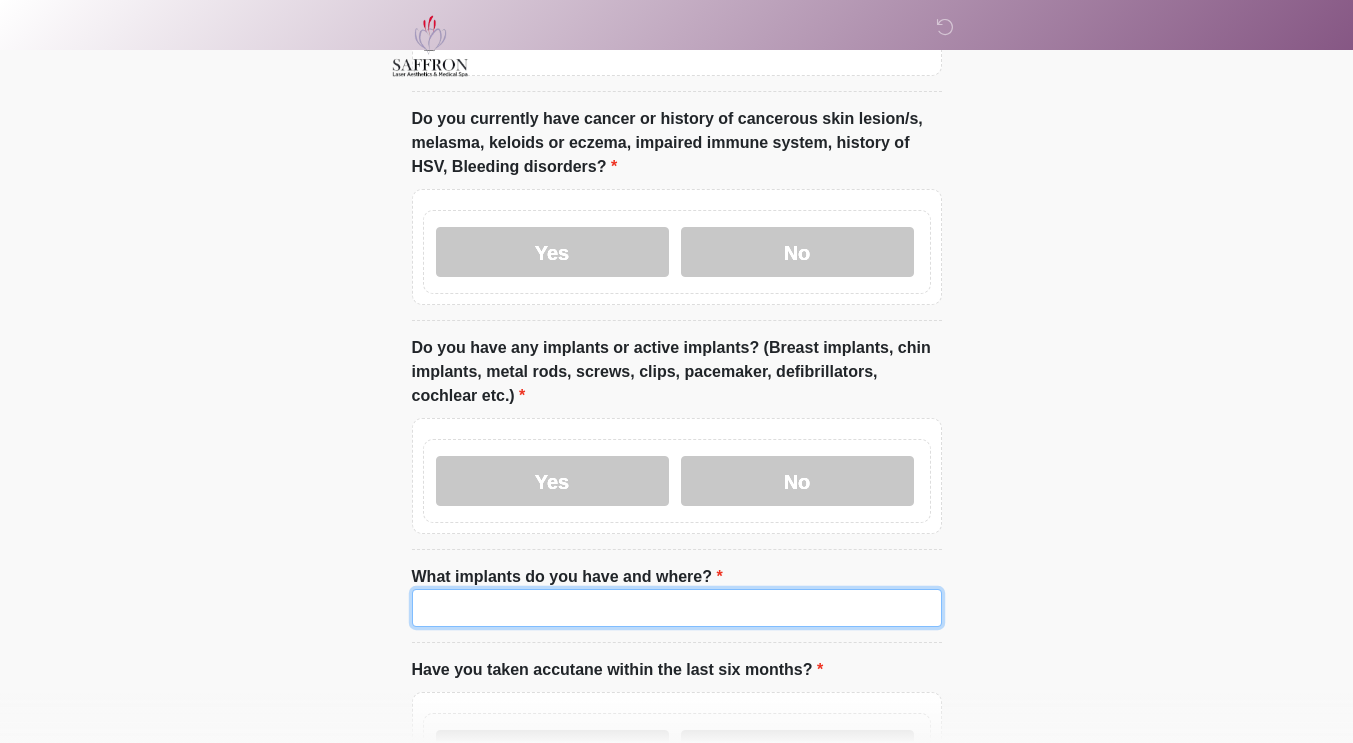 click on "What implants do you have and where?" at bounding box center (677, 608) 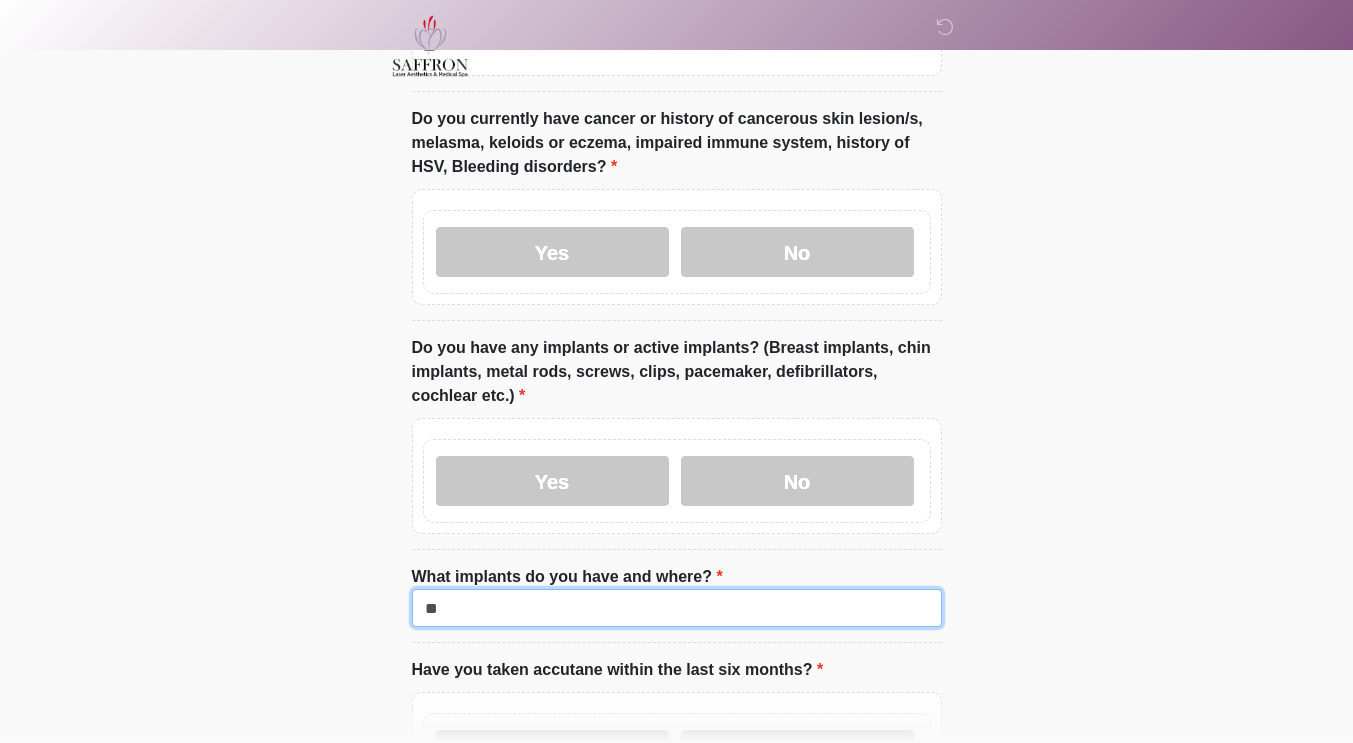 type on "*" 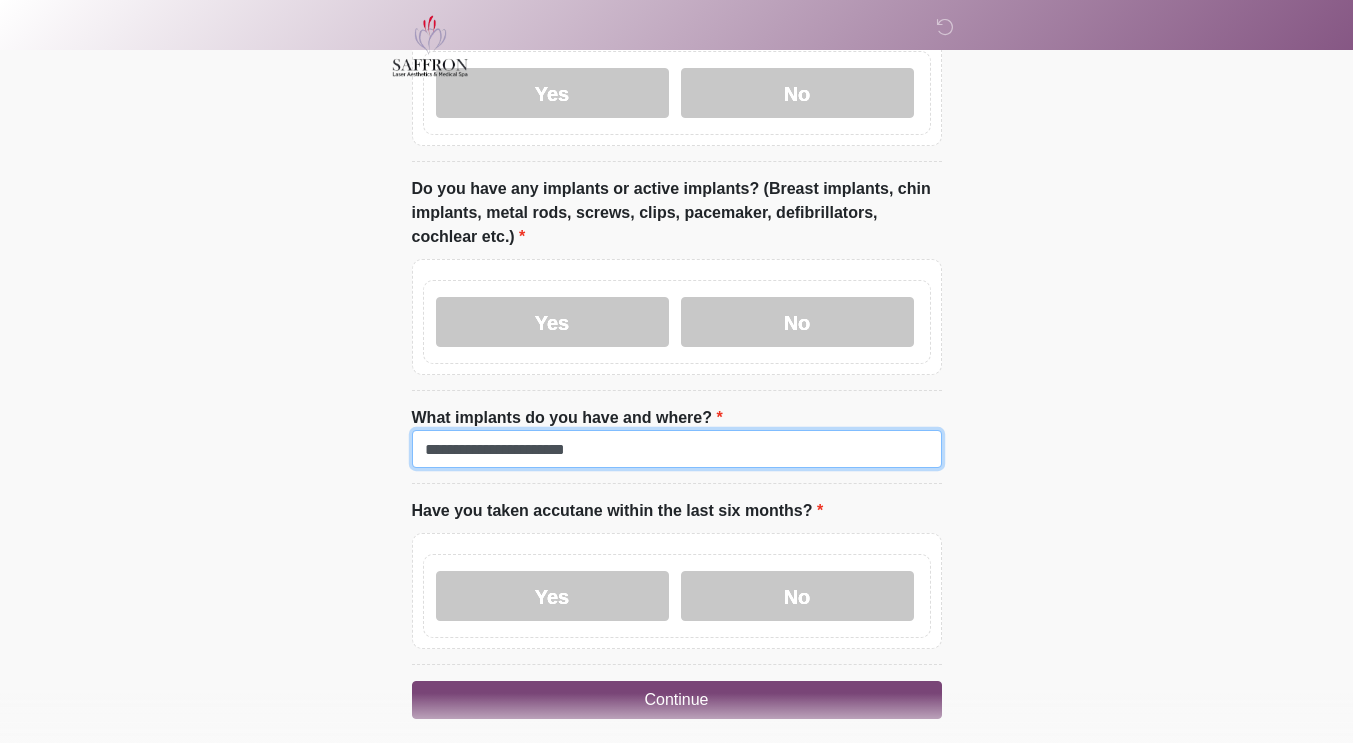 scroll, scrollTop: 2209, scrollLeft: 0, axis: vertical 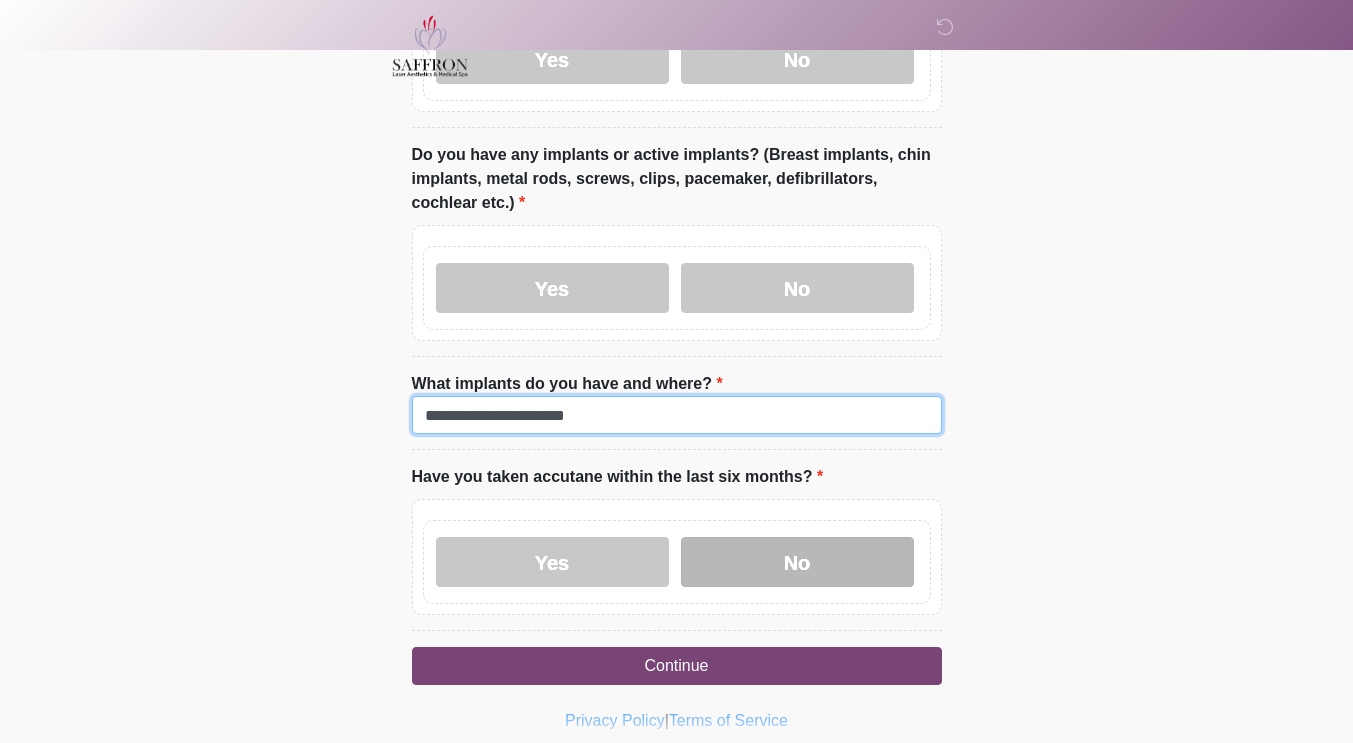 type on "**********" 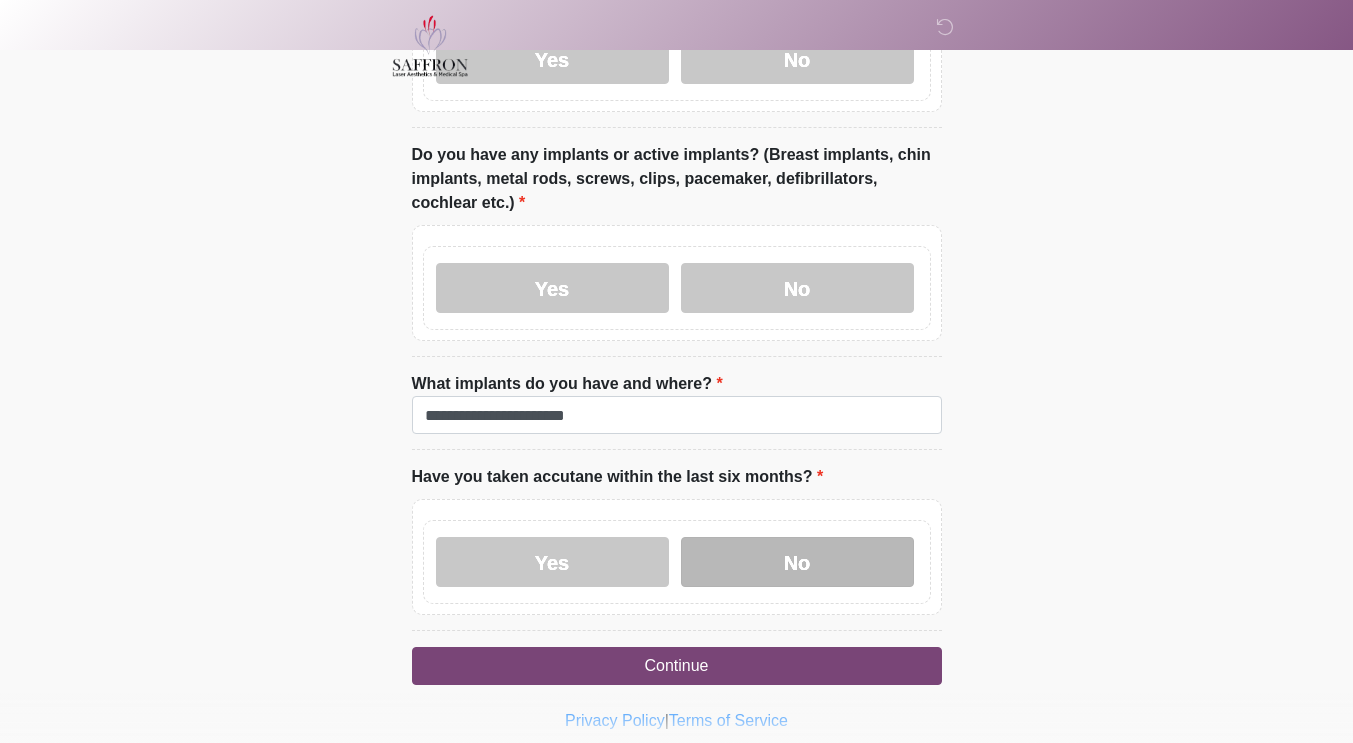 click on "No" at bounding box center (797, 562) 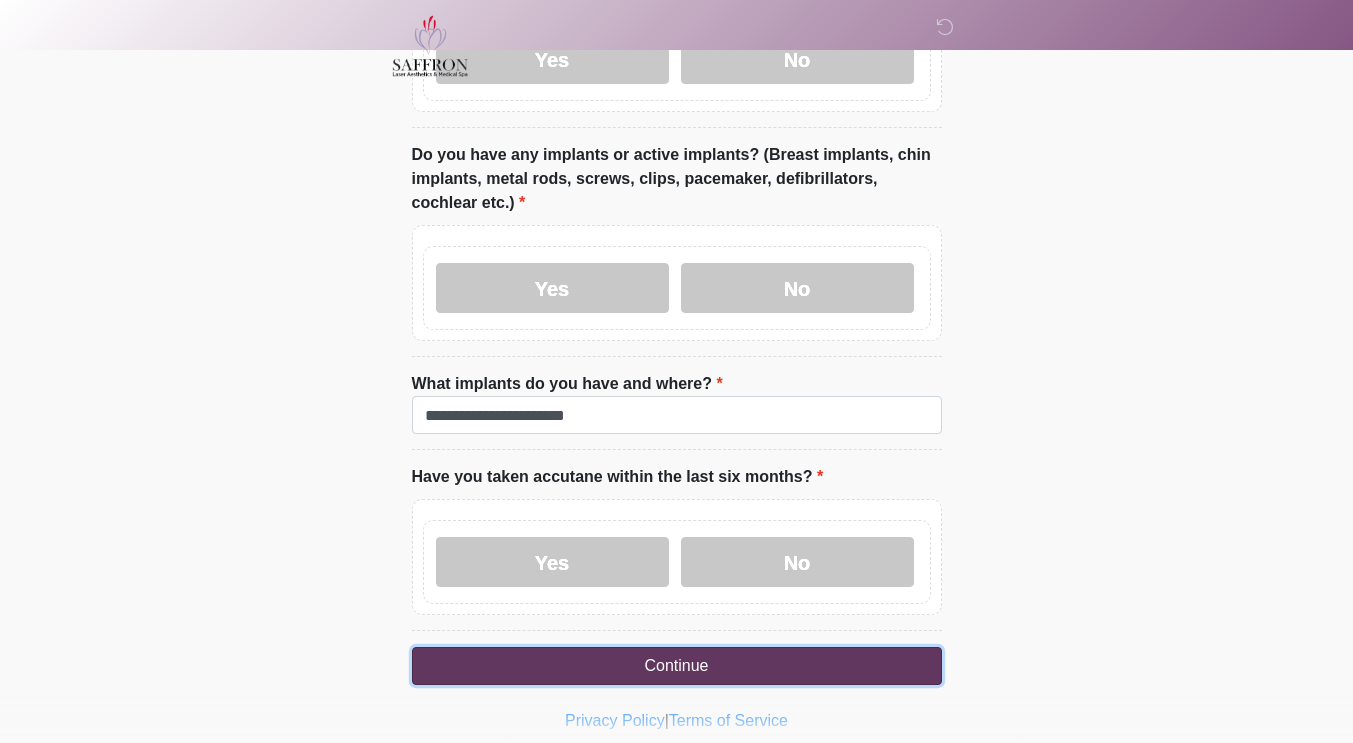 click on "Continue" at bounding box center [677, 666] 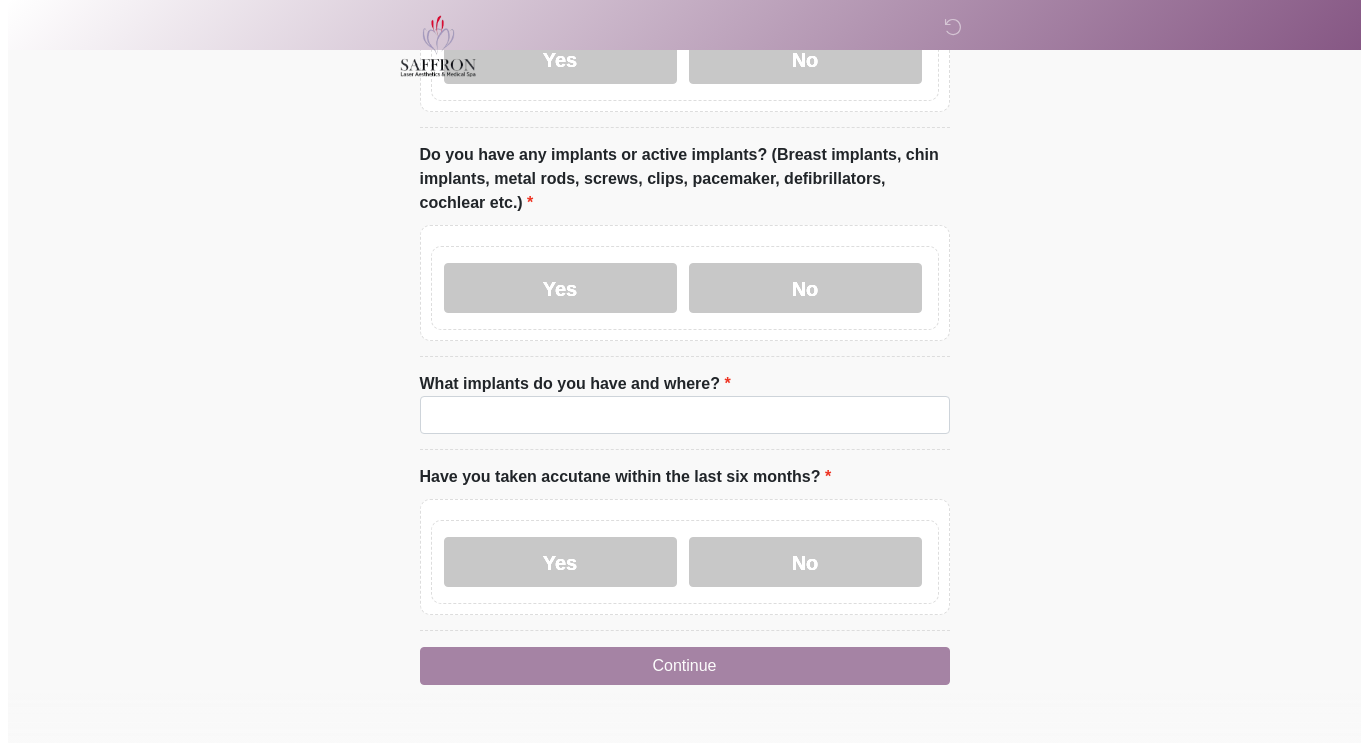 scroll, scrollTop: 0, scrollLeft: 0, axis: both 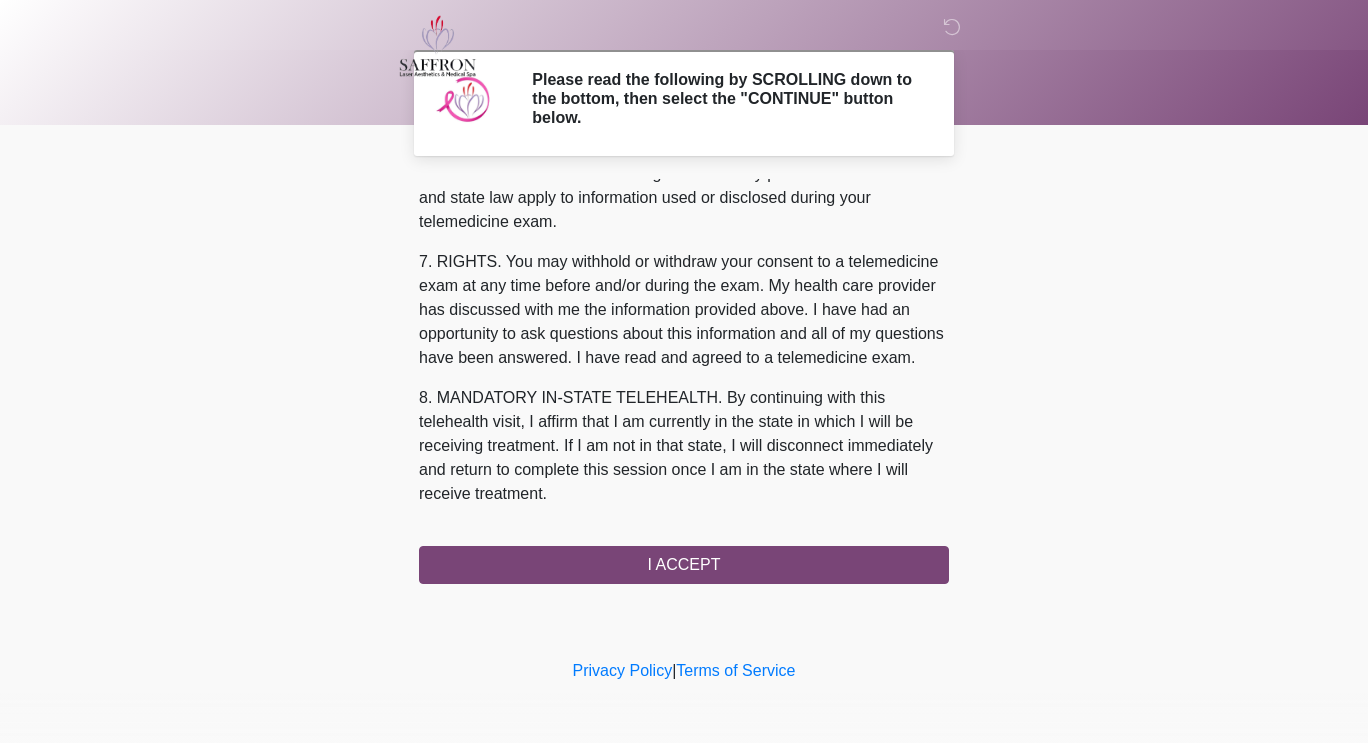 click on "1. PURPOSE. The purpose of this form is to obtain your consent for a telemedicine exam with a qualified practitioner. The purpose of this exam is to assist in the treatment of:  2. NATURE OF TELEMEDICINE EXAM. Telemedicine involves the use of audio, video or other electronic communications to interact with you, consult with your healthcare provider and/or review your medical information for the purpose of treatment clearance, follow-up and/or education. During your telemedicine exam, details of your medical history and personal health information may be discussed with other health professionals through the use of interactive video, audio and telecommunications technology. Additionally, a physical examination of you may take place. 4. HEALTHCARE INSTITUTION. Saffron Laser Aesthetics and Medical Spa has medical and non-medical technical personnel who may participate in the telemedicine exam to aid in the audio/video link with the qualified practitioner.
I ACCEPT" at bounding box center (684, 381) 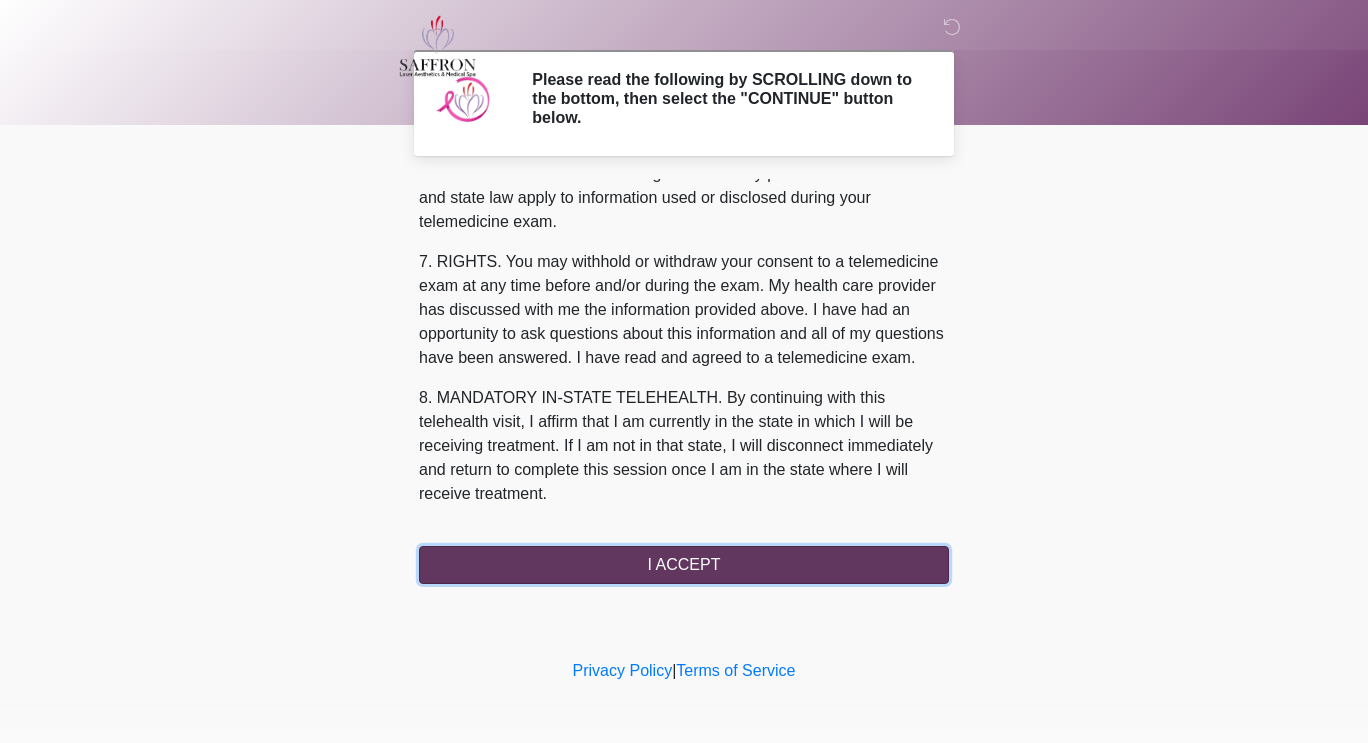 click on "I ACCEPT" at bounding box center [684, 565] 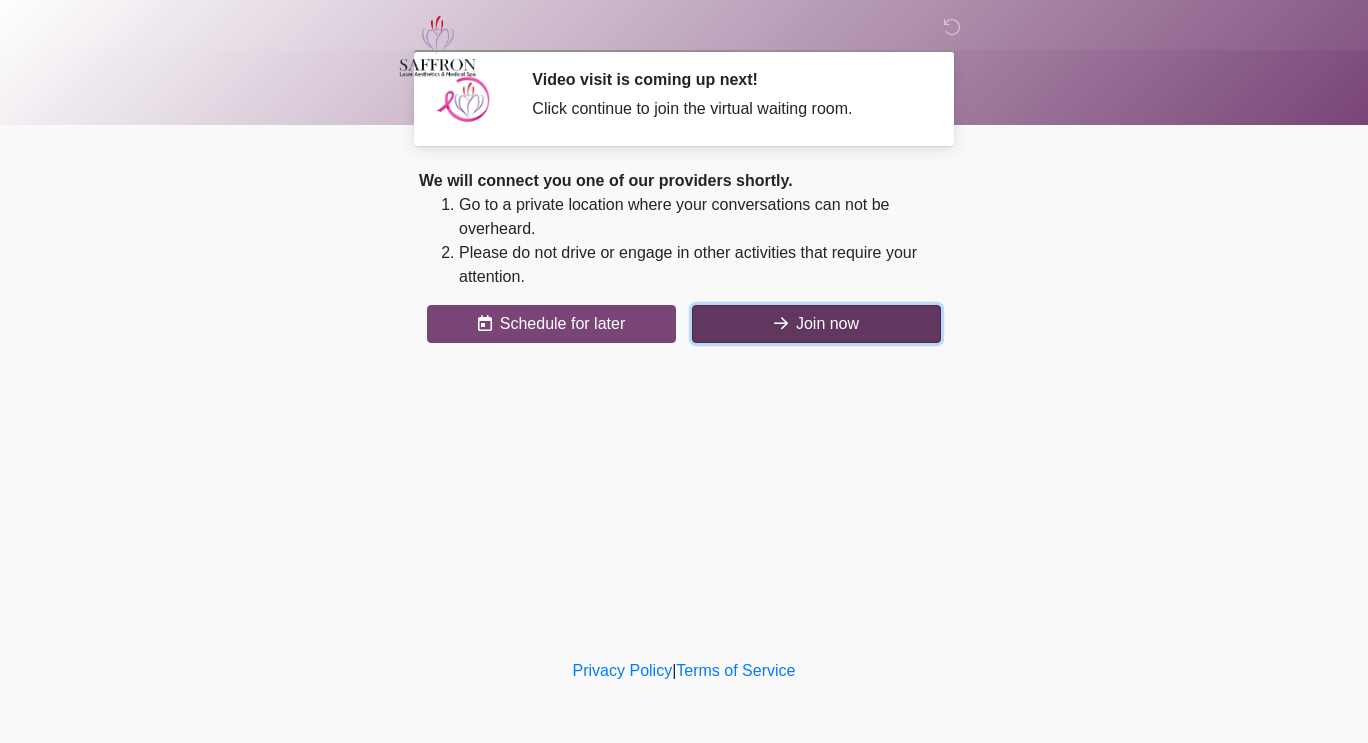 click on "Join now" at bounding box center [816, 324] 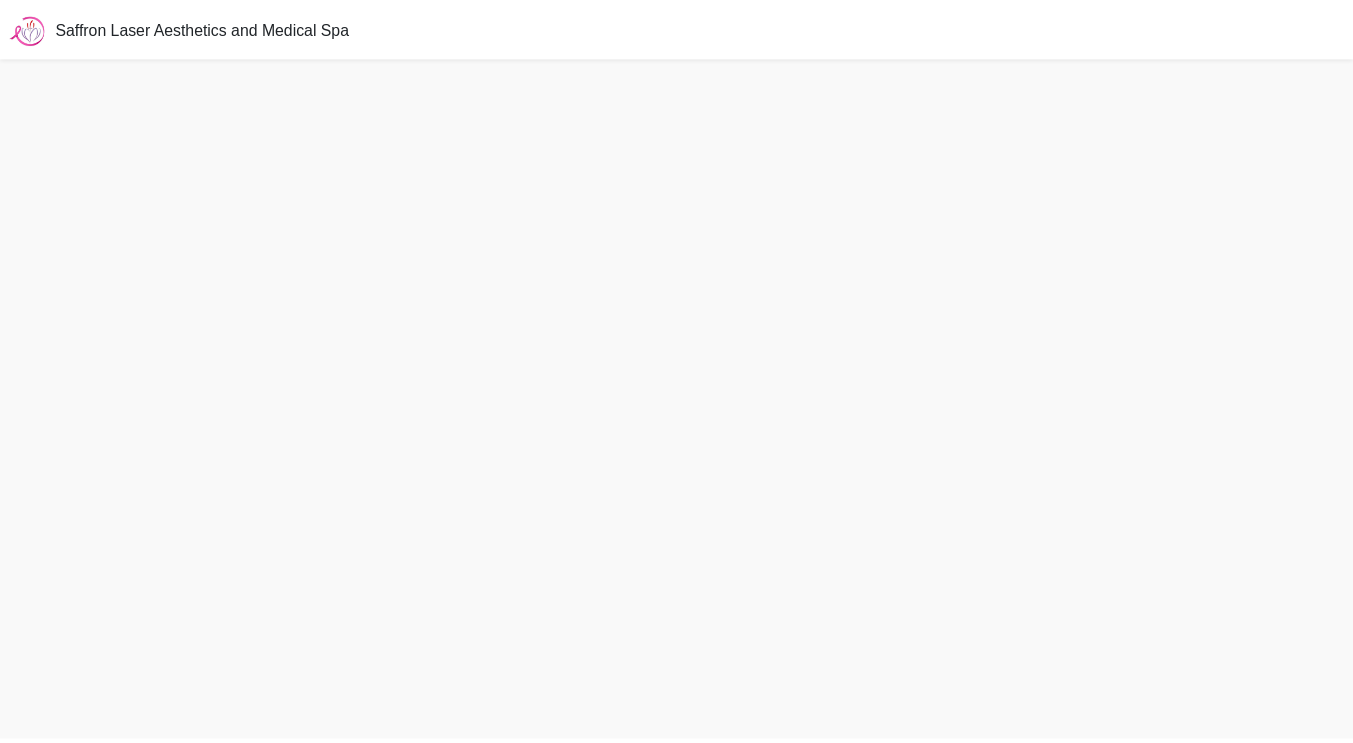 scroll, scrollTop: 0, scrollLeft: 0, axis: both 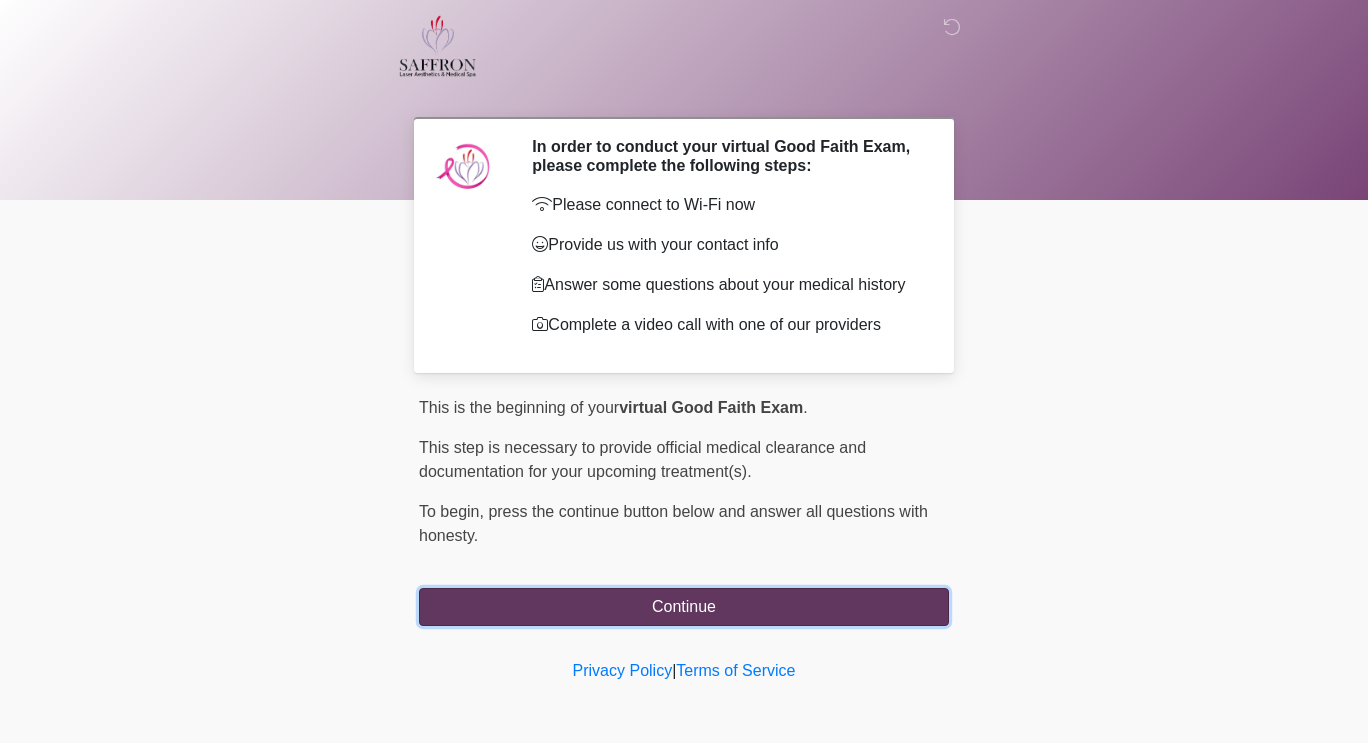 click on "Continue" at bounding box center (684, 607) 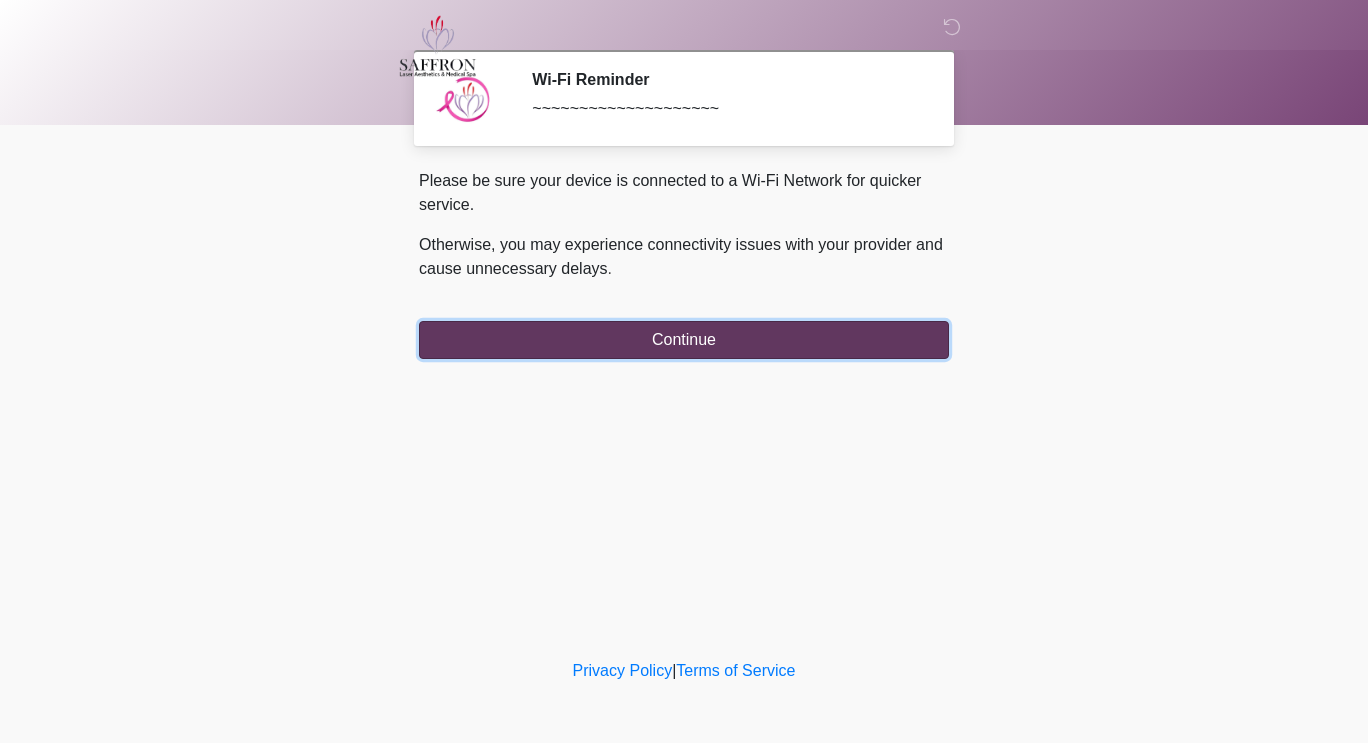 click on "Continue" at bounding box center [684, 340] 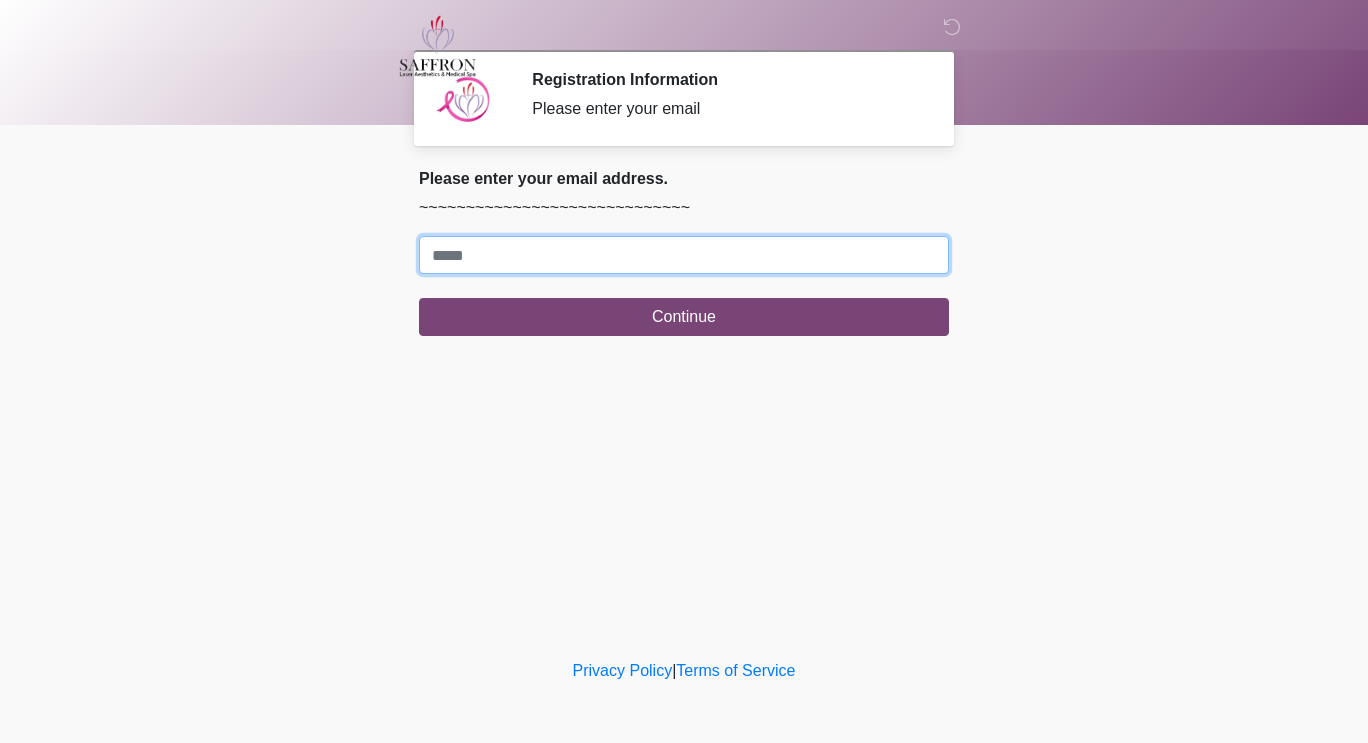click on "Where should we email your treatment plan?" at bounding box center [684, 255] 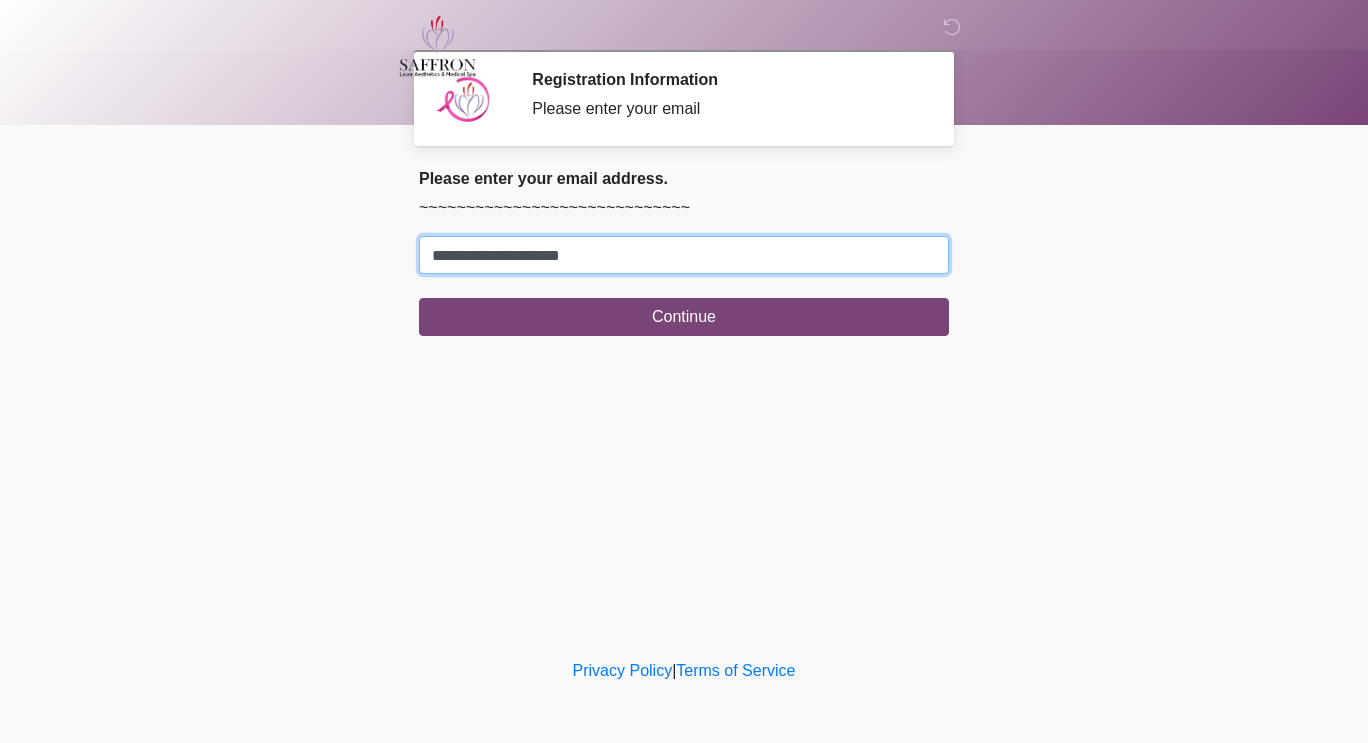 type on "**********" 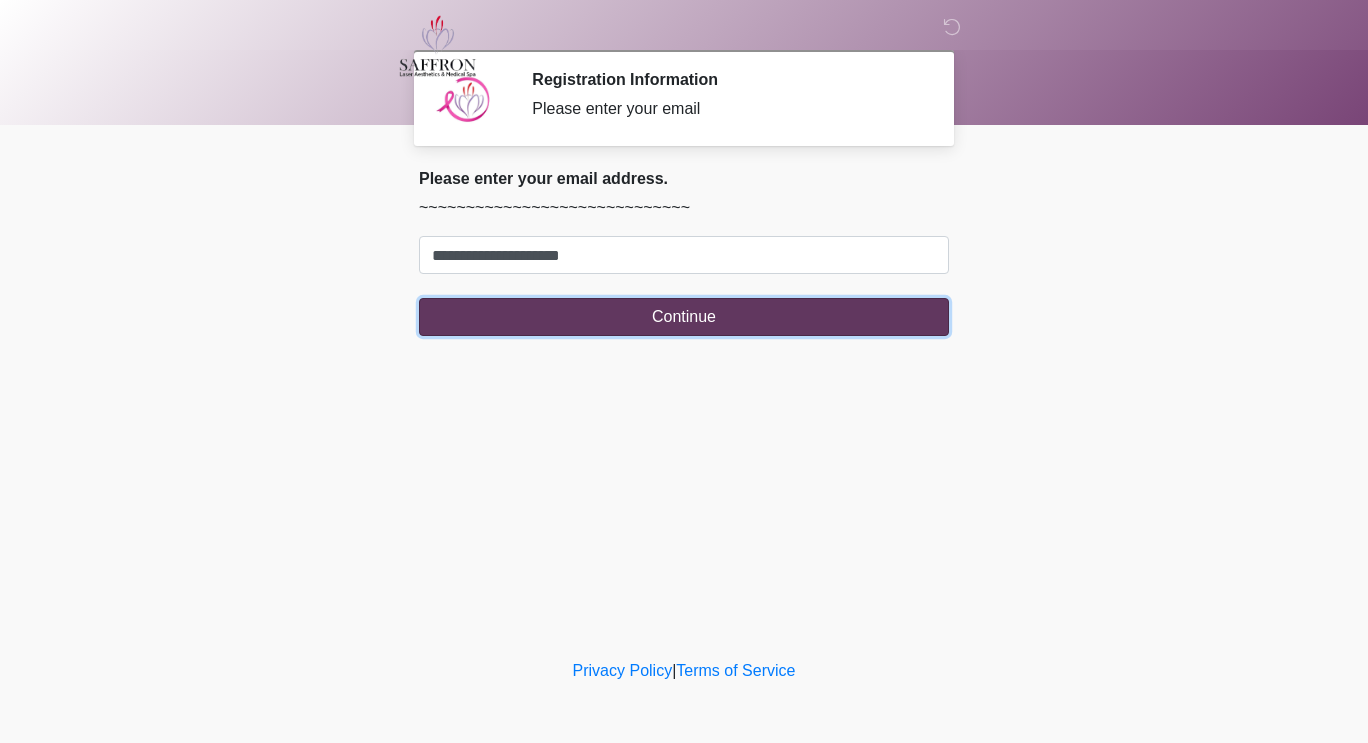 click on "Continue" at bounding box center (684, 317) 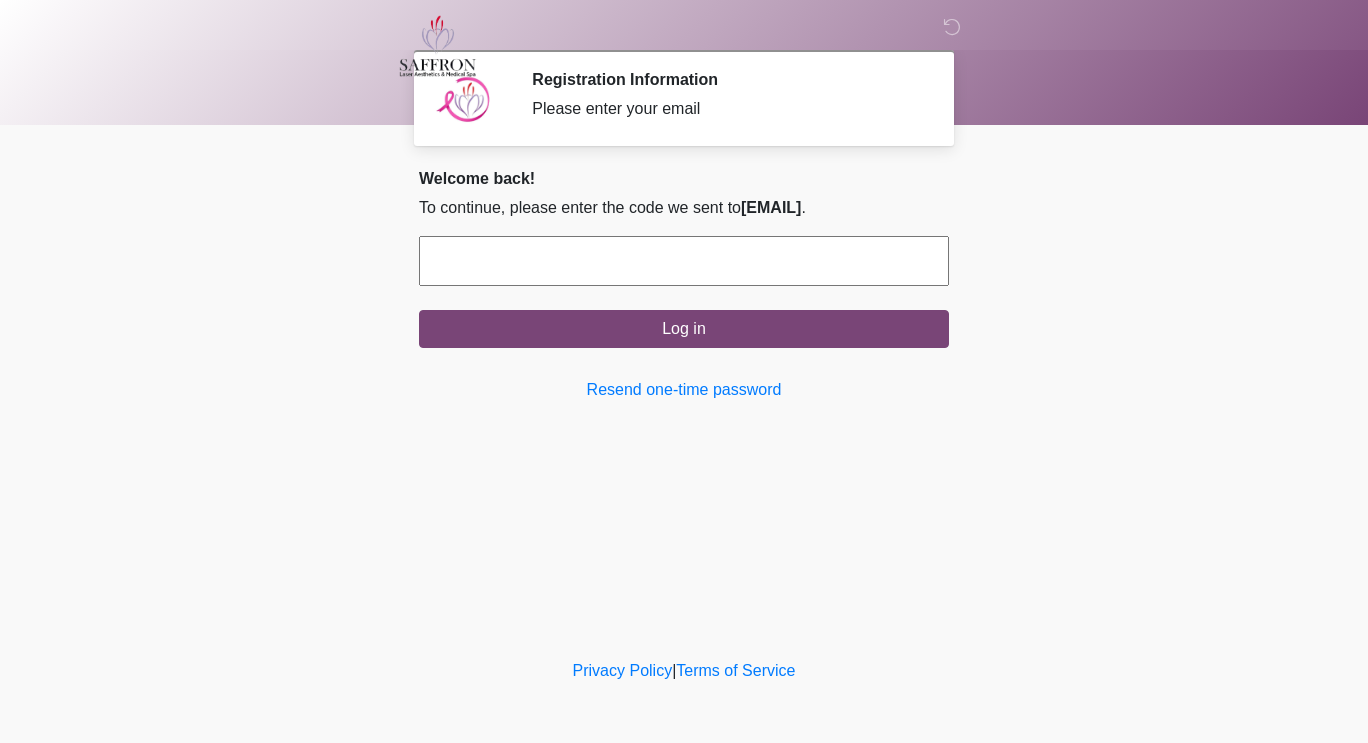 click at bounding box center [684, 261] 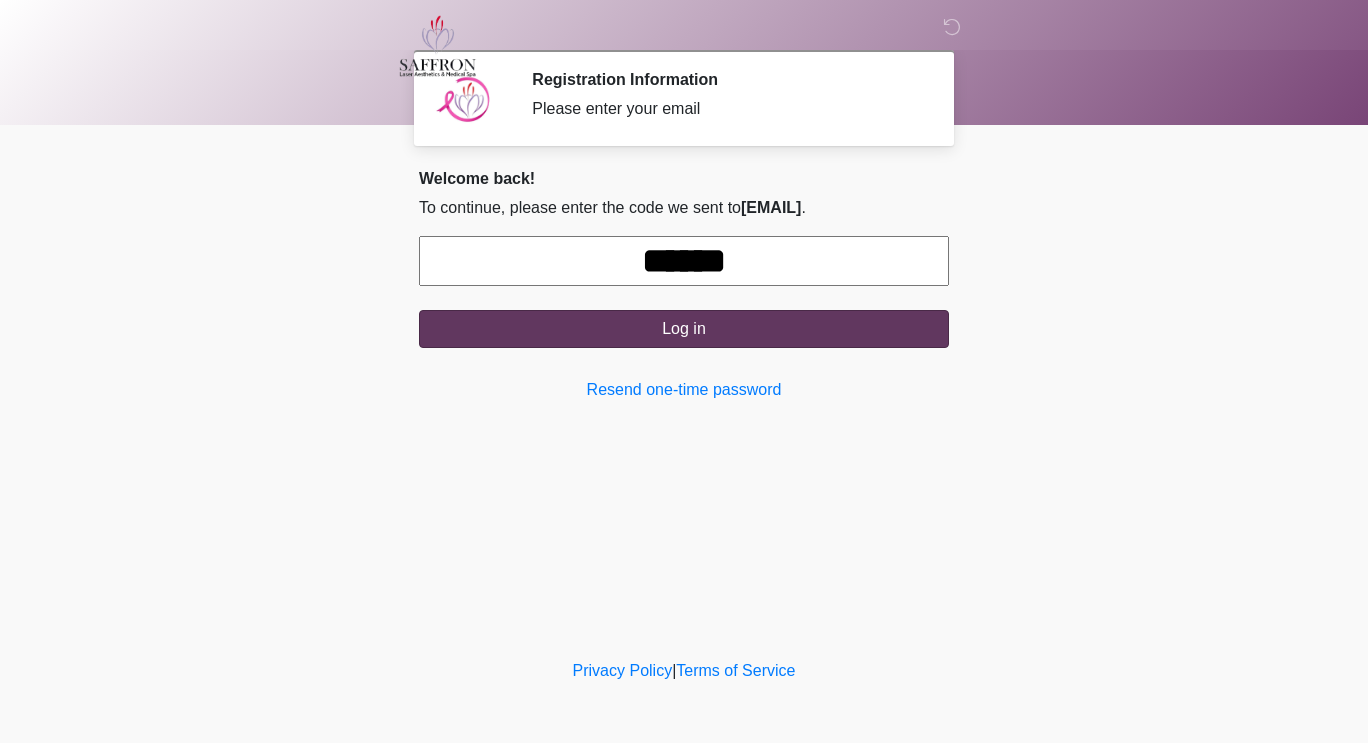 type on "******" 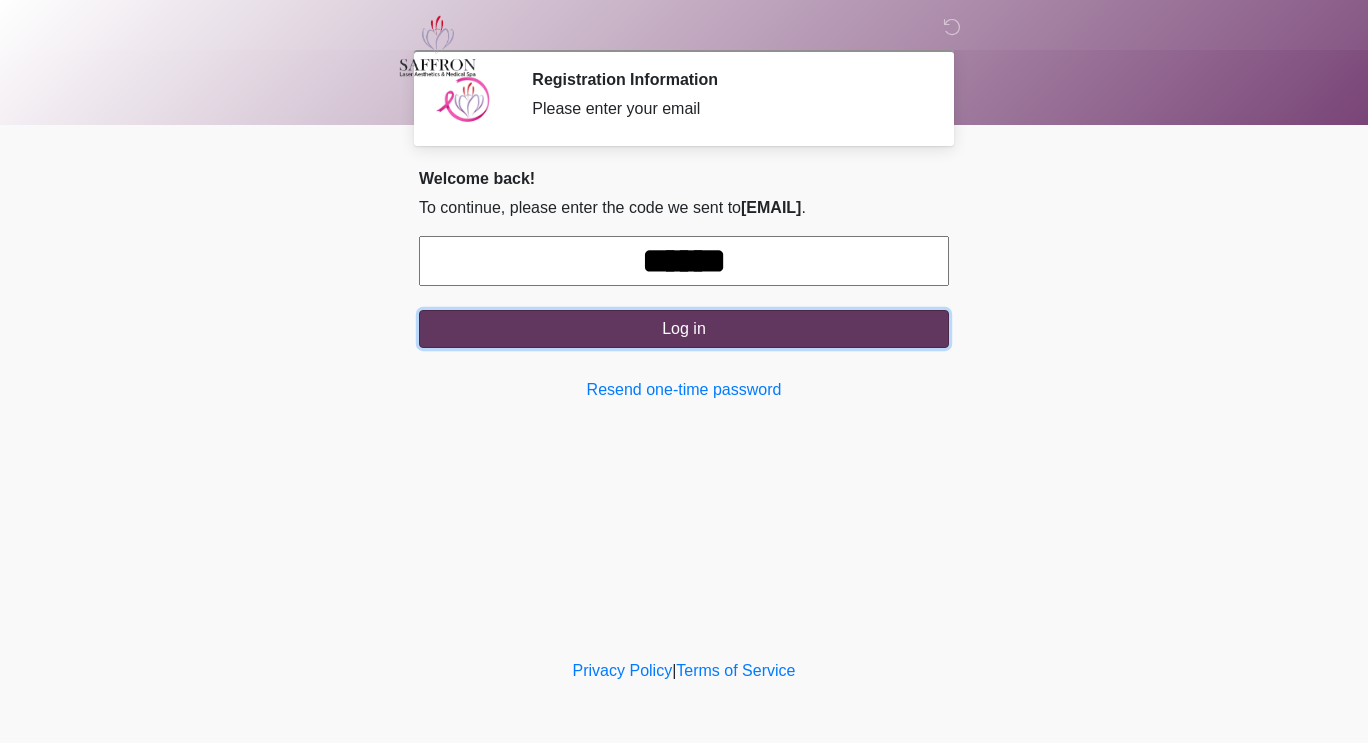 click on "Log in" at bounding box center [684, 329] 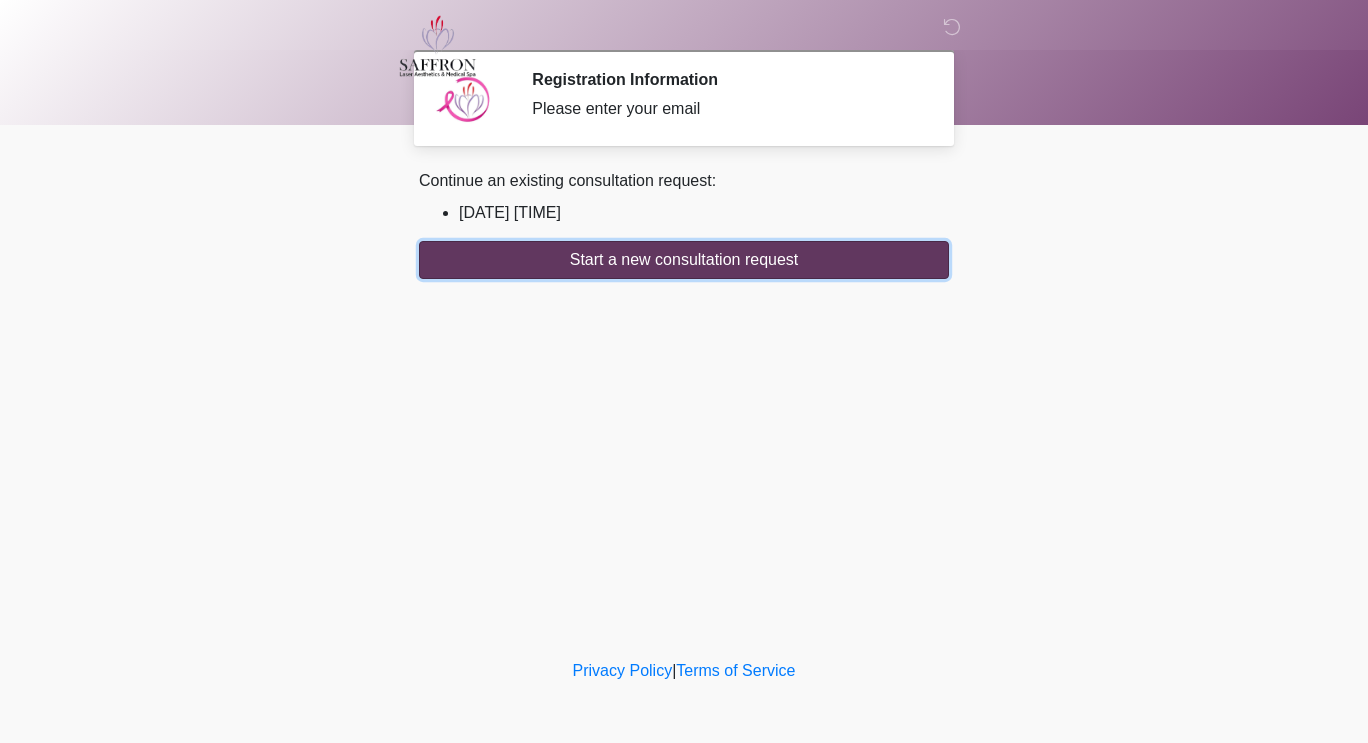click on "Start a new consultation request" at bounding box center [684, 260] 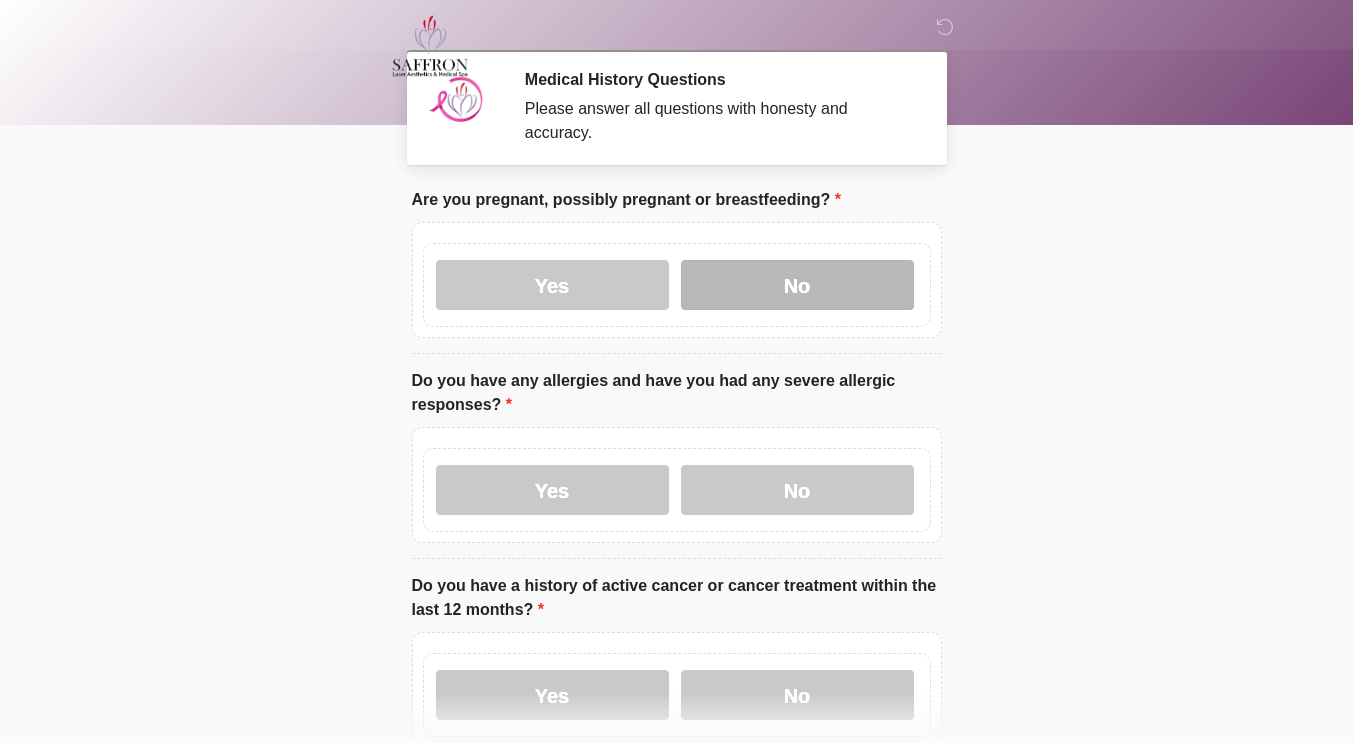 click on "No" at bounding box center (797, 285) 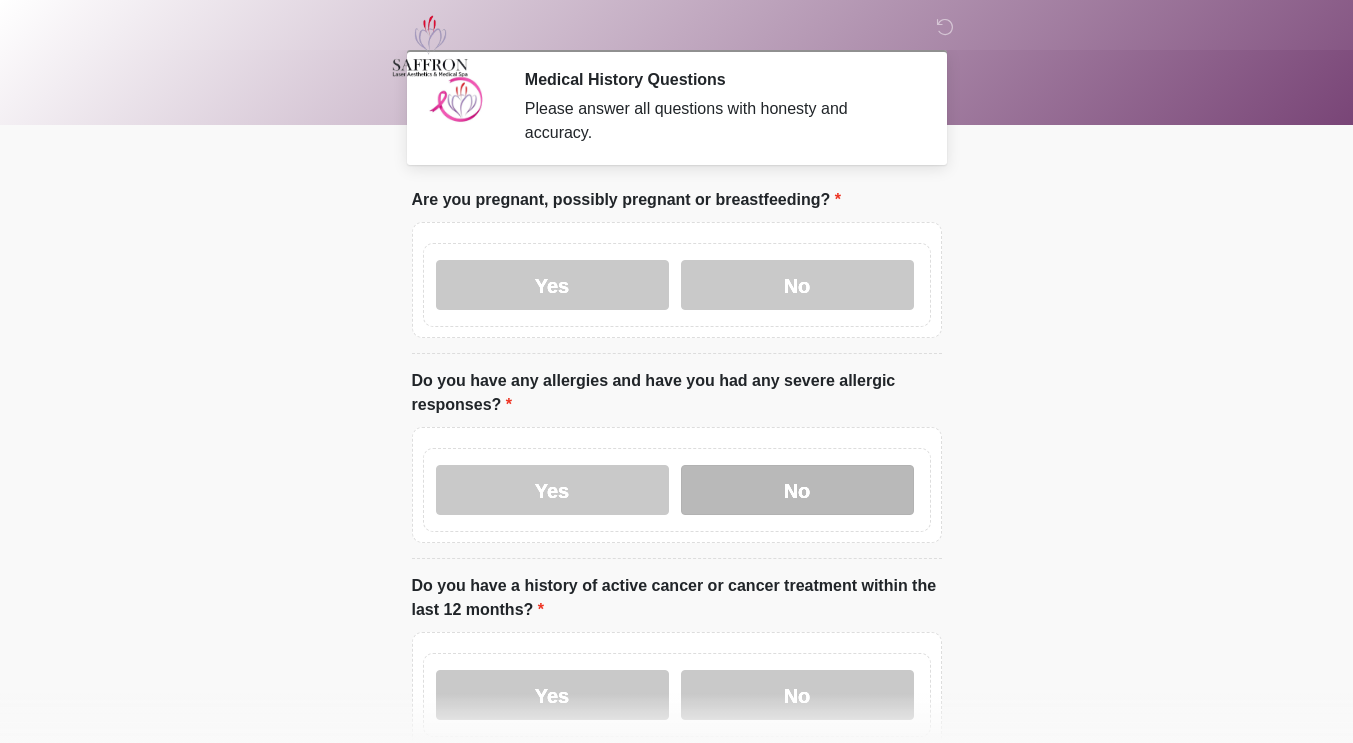 click on "No" at bounding box center (797, 490) 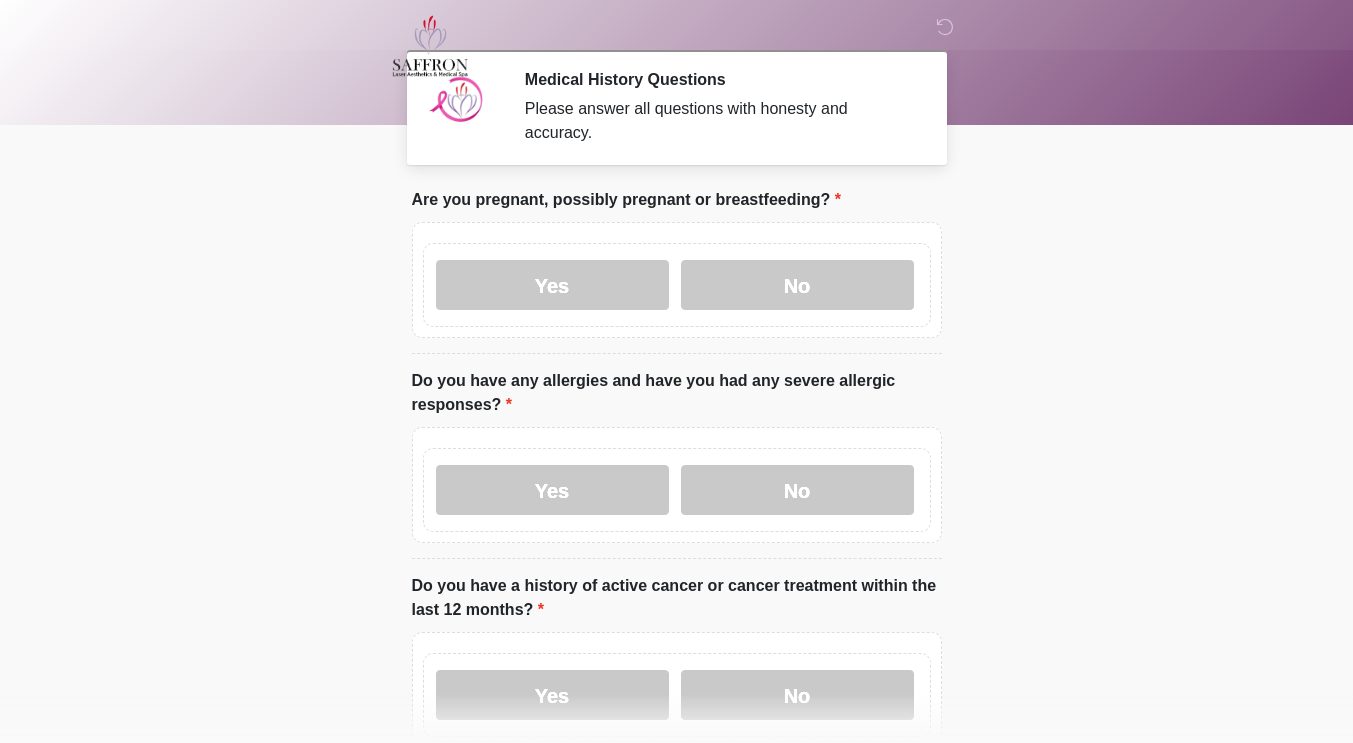 click at bounding box center (431, 46) 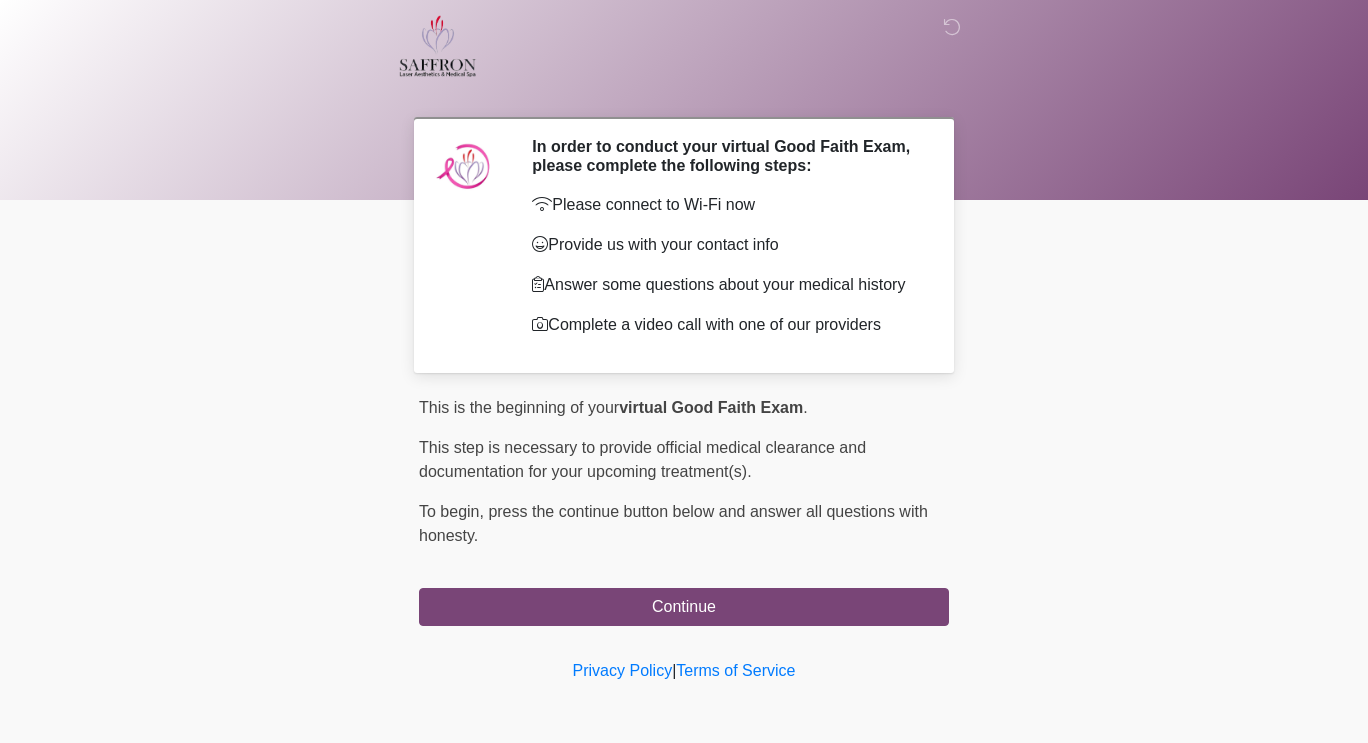 scroll, scrollTop: 0, scrollLeft: 0, axis: both 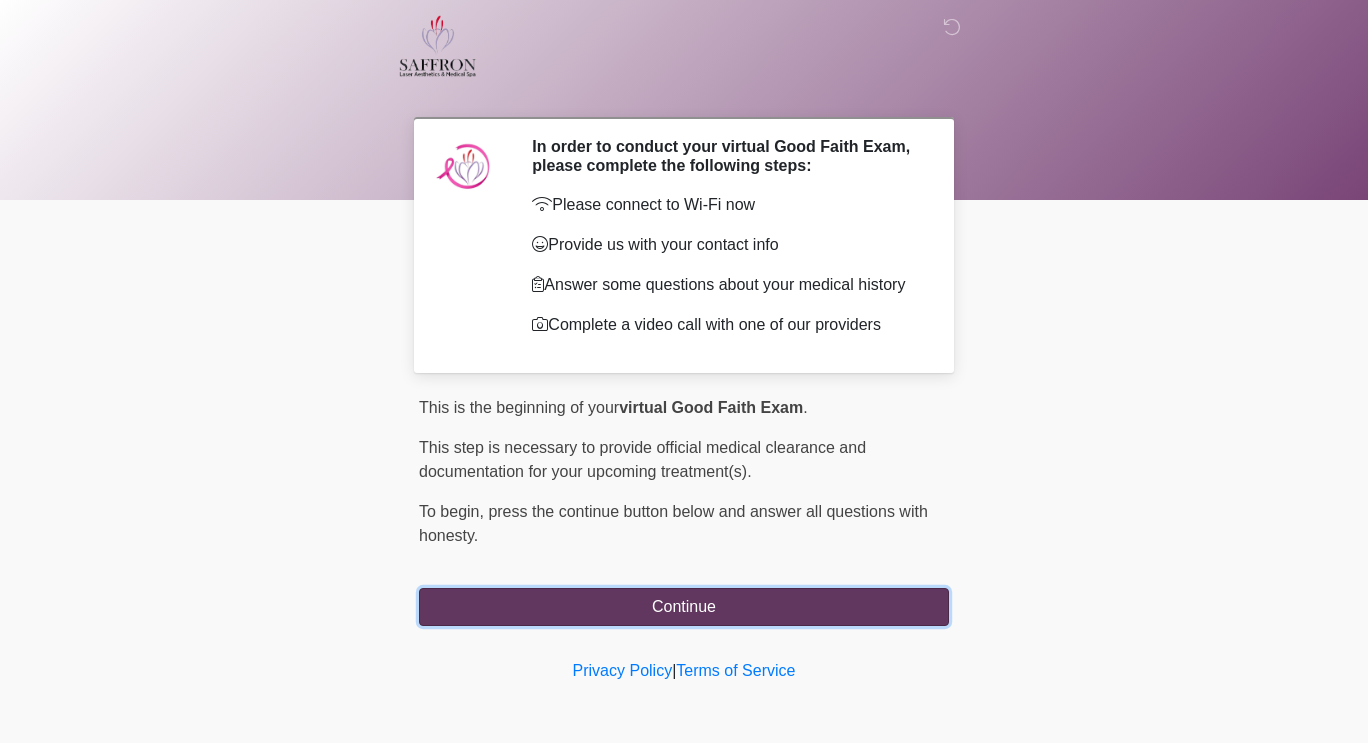 click on "Continue" at bounding box center [684, 607] 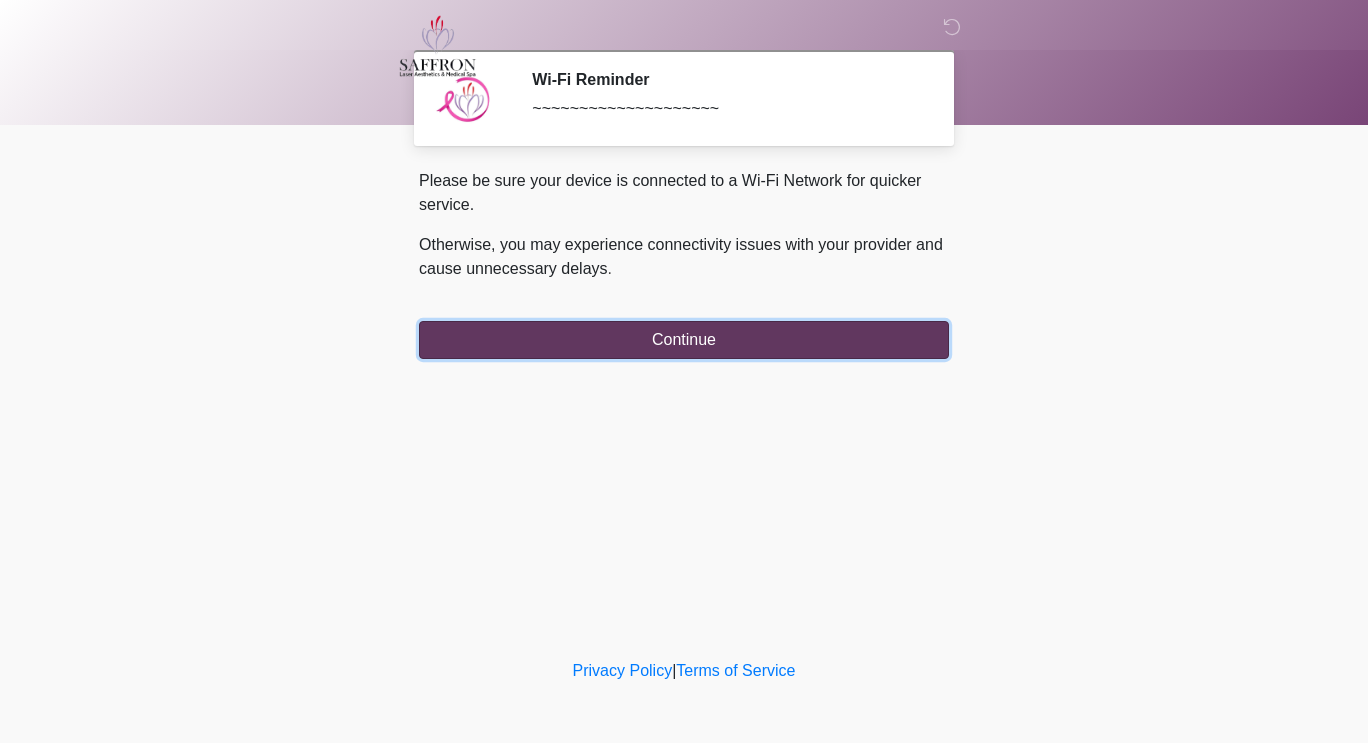 click on "Continue" at bounding box center [684, 340] 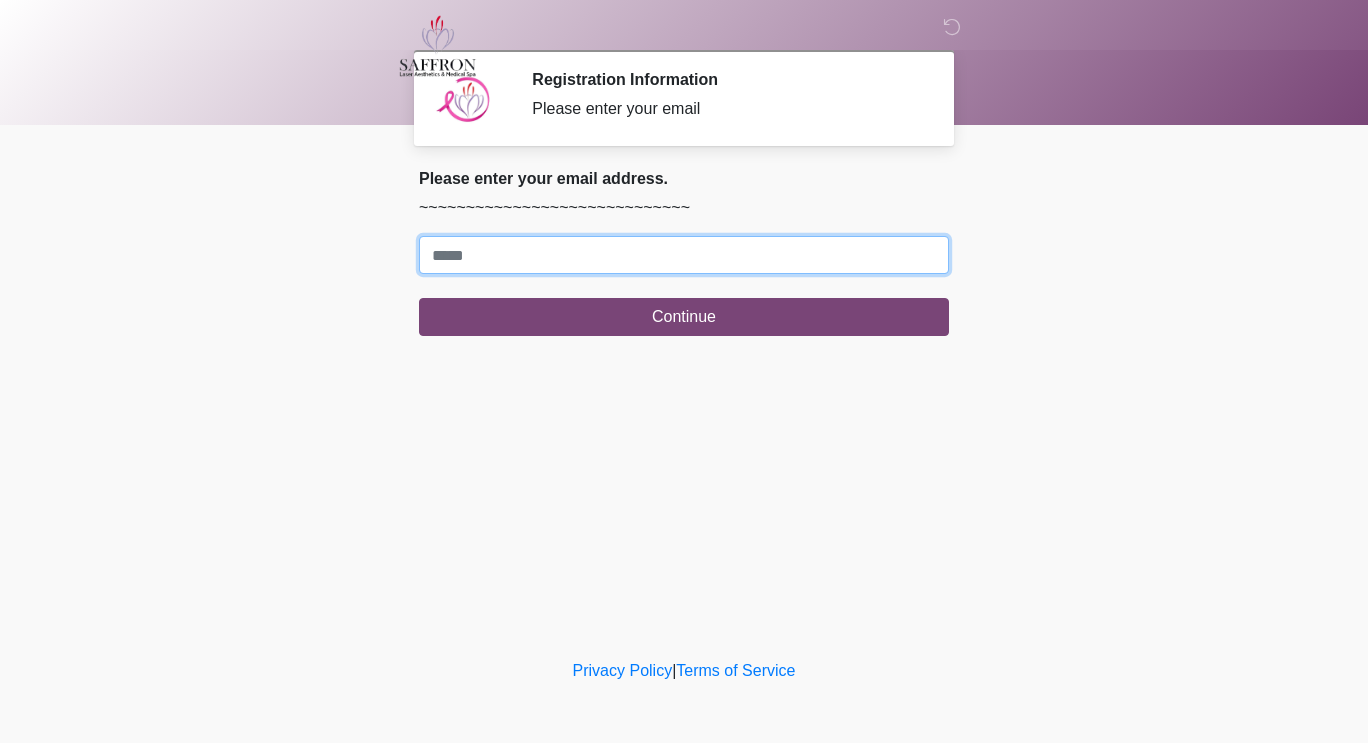 click on "Where should we email your treatment plan?" at bounding box center [684, 255] 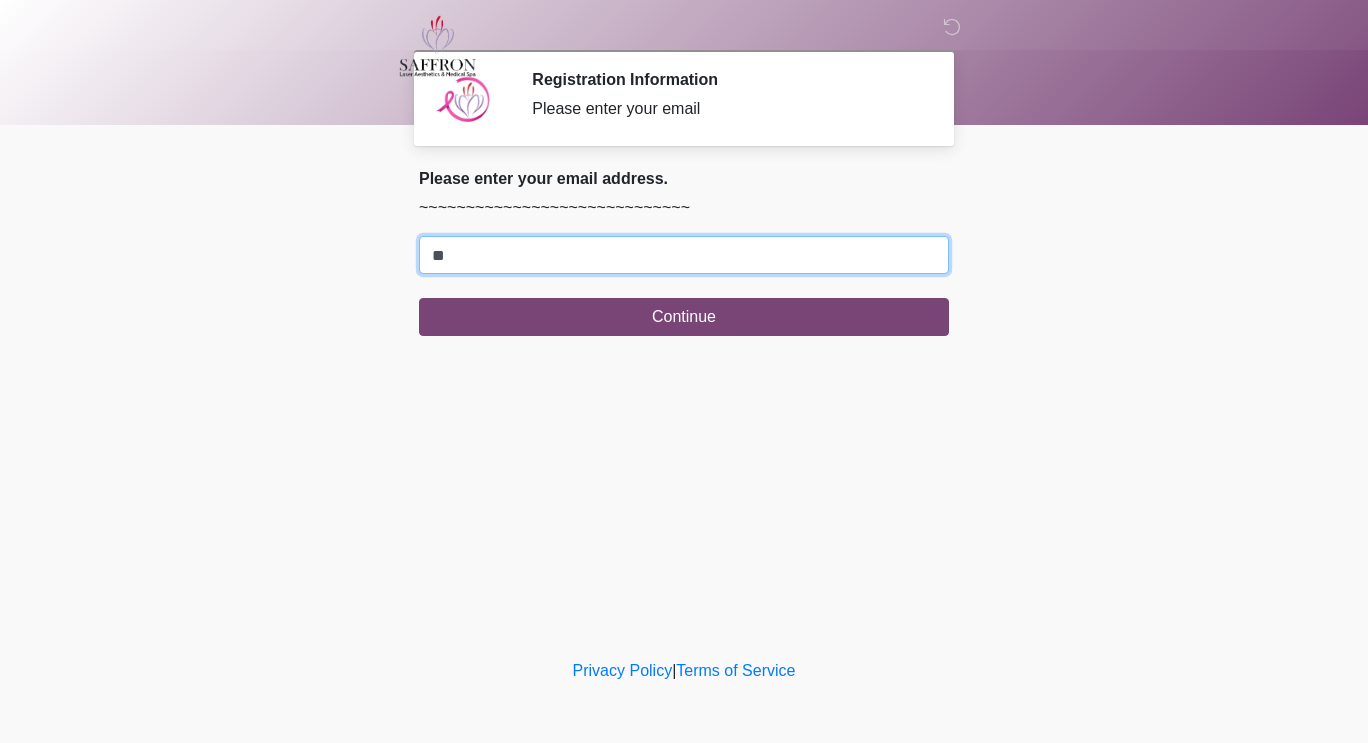 type on "**********" 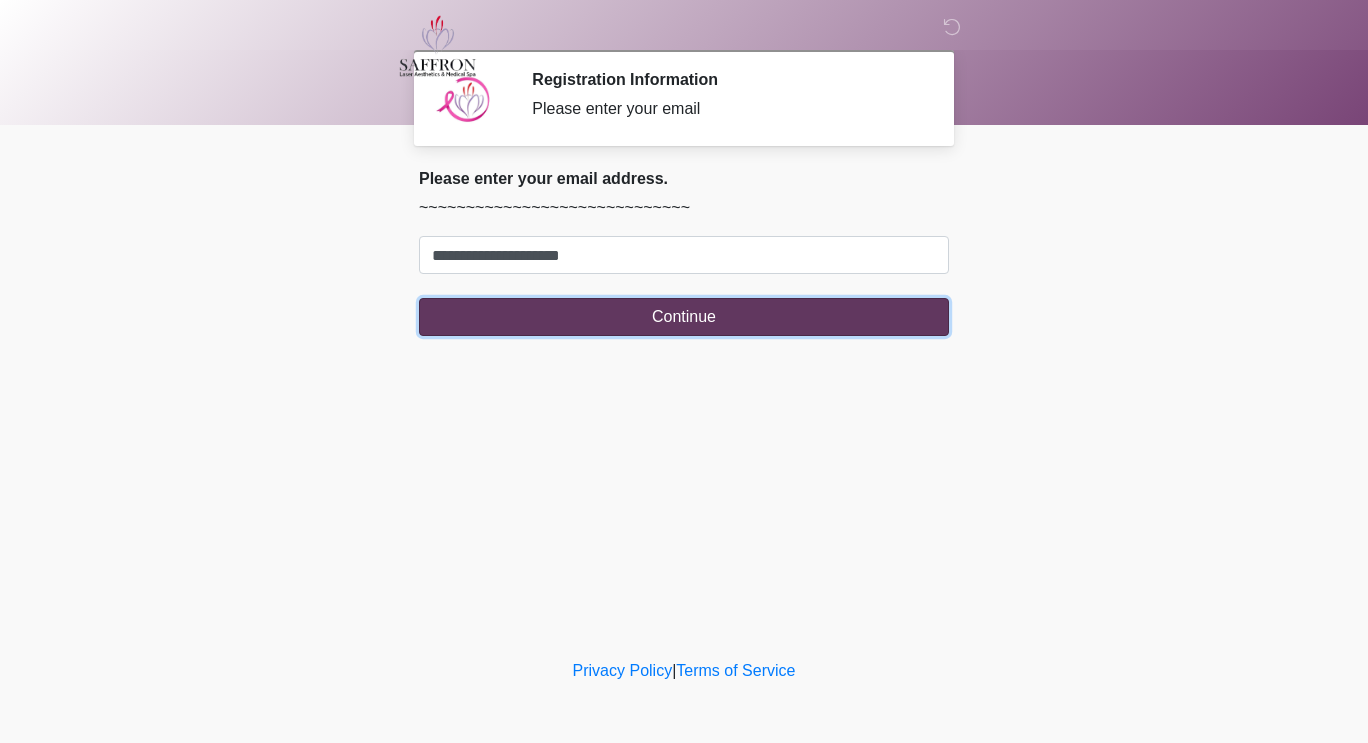 click on "Continue" at bounding box center [684, 317] 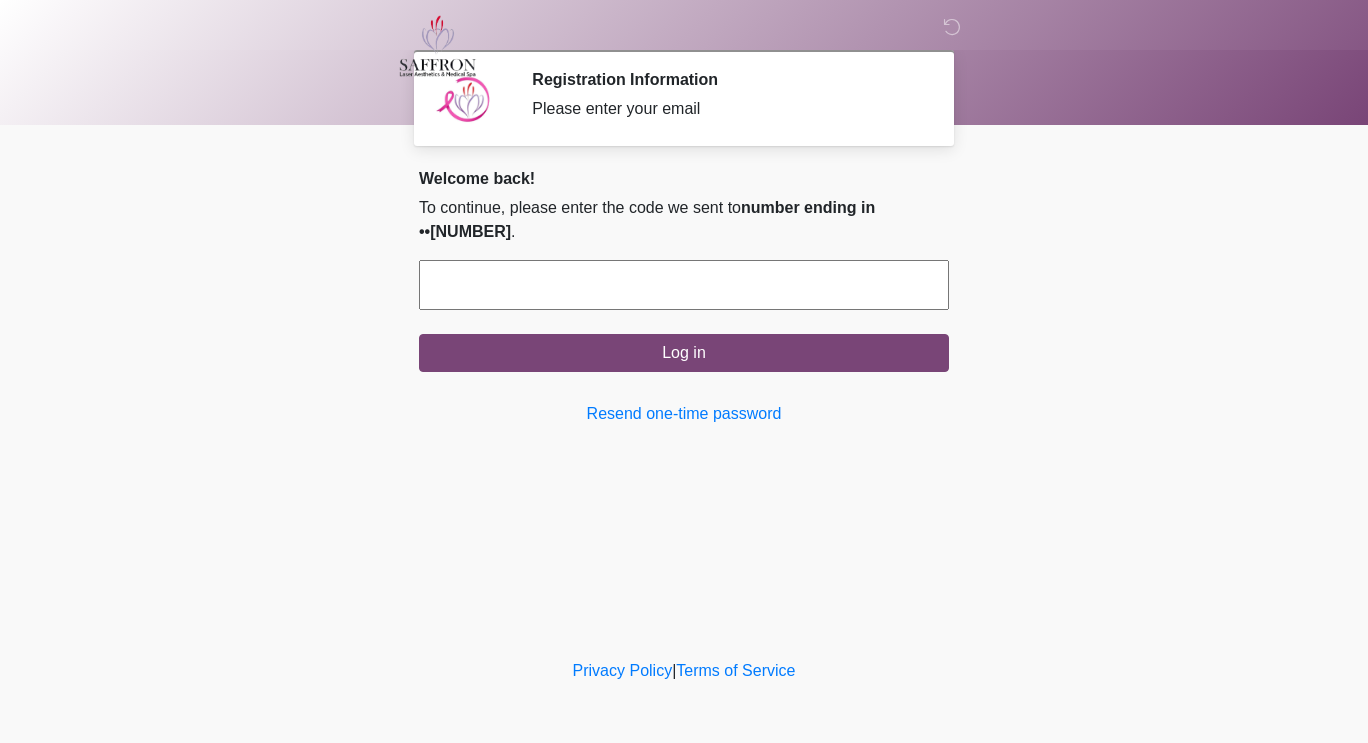 click at bounding box center [684, 285] 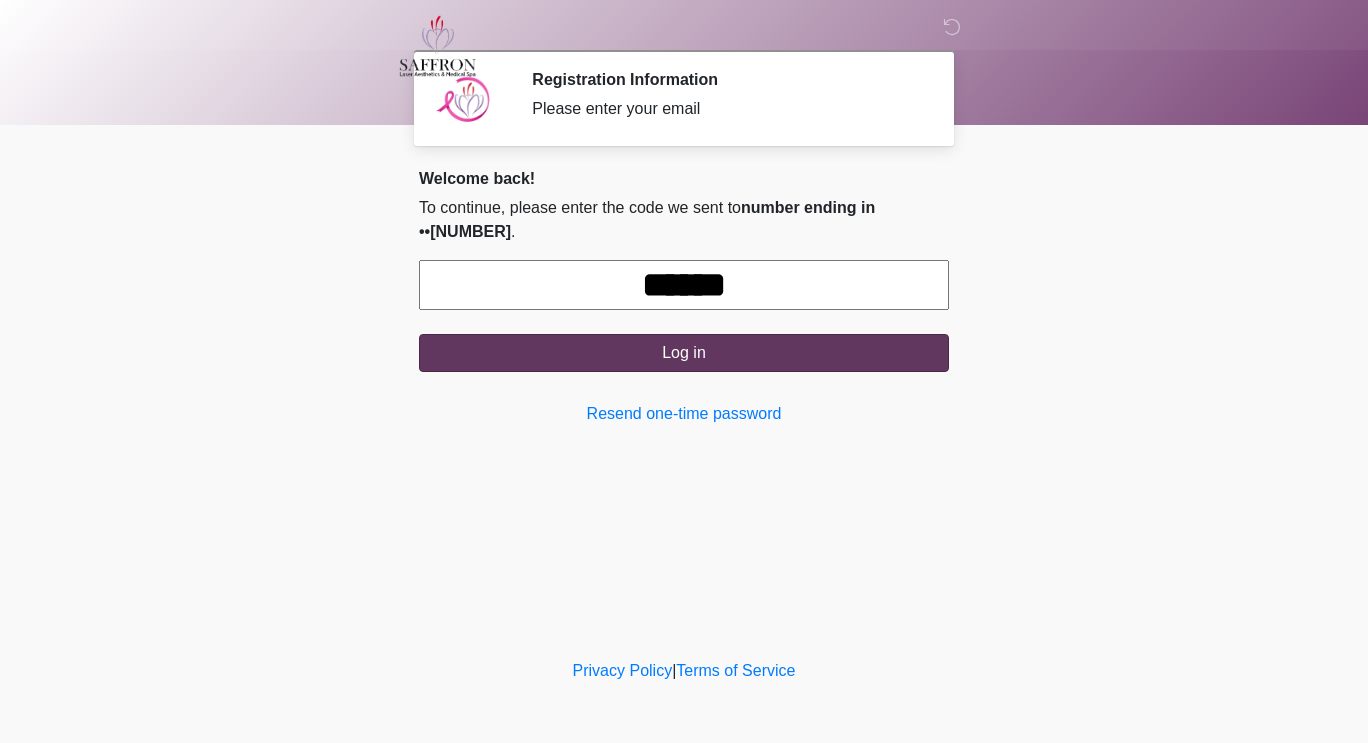 type on "******" 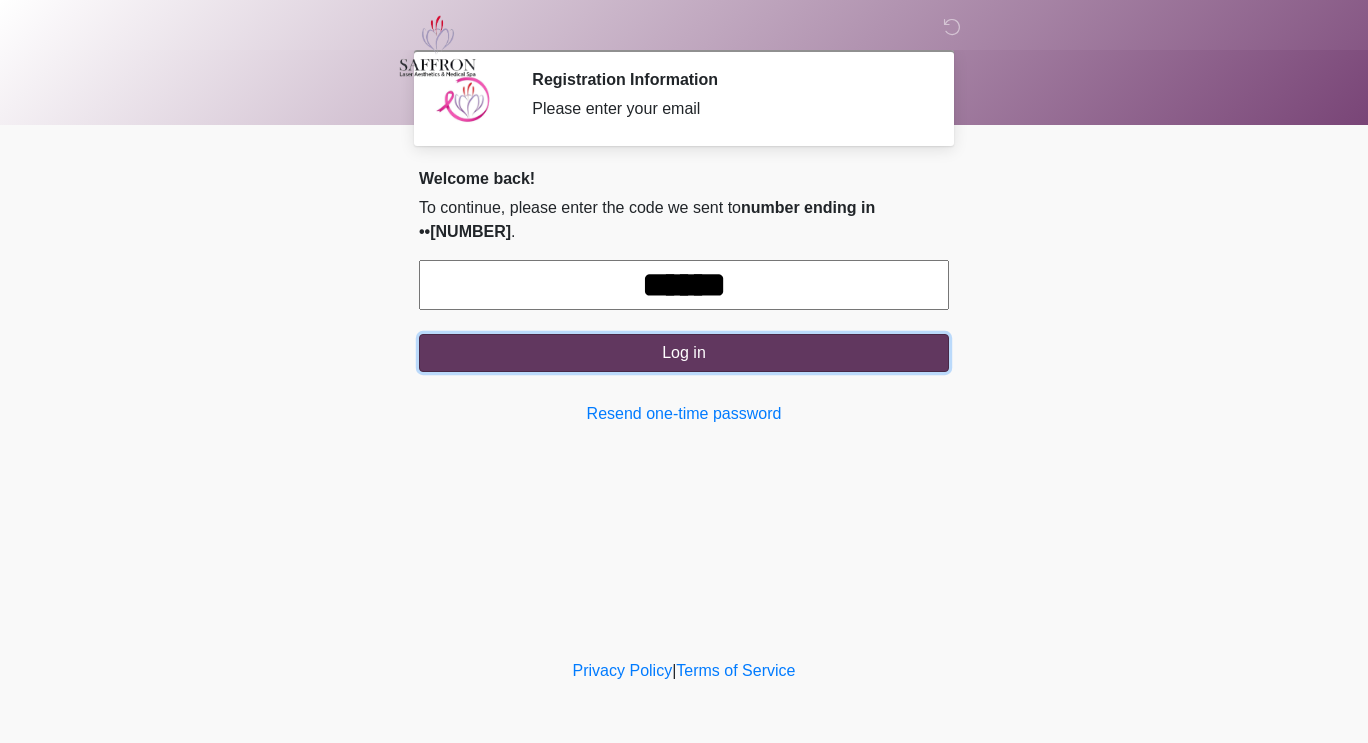 click on "Log in" at bounding box center (684, 353) 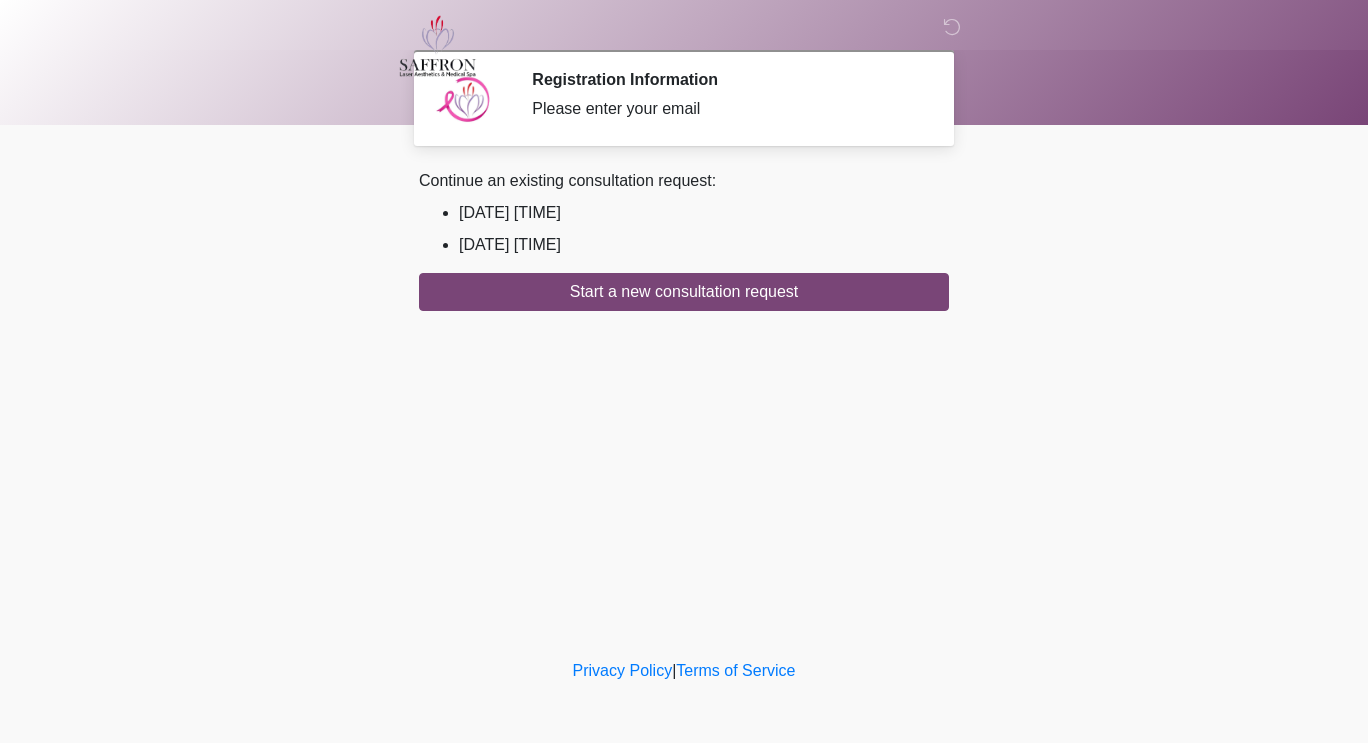 click on "2025/07/13  7:16am" at bounding box center (704, 213) 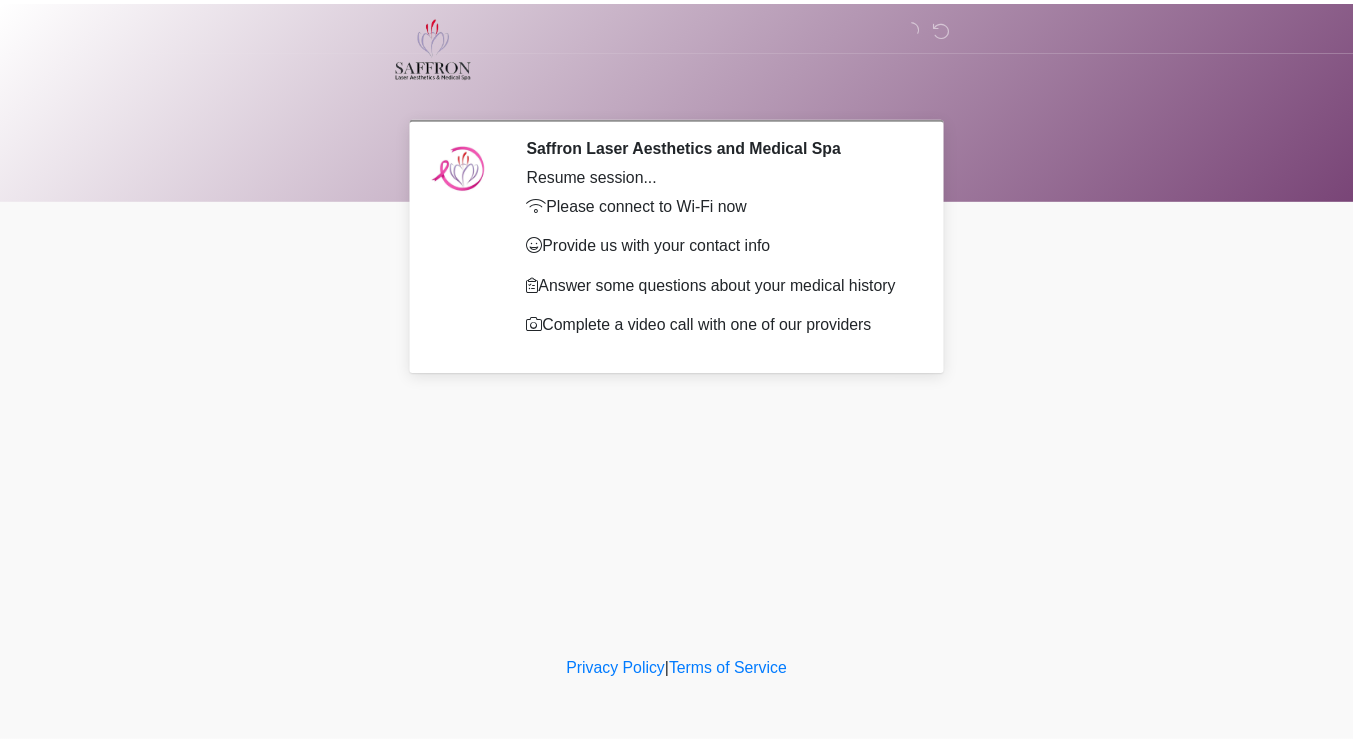 scroll, scrollTop: 0, scrollLeft: 0, axis: both 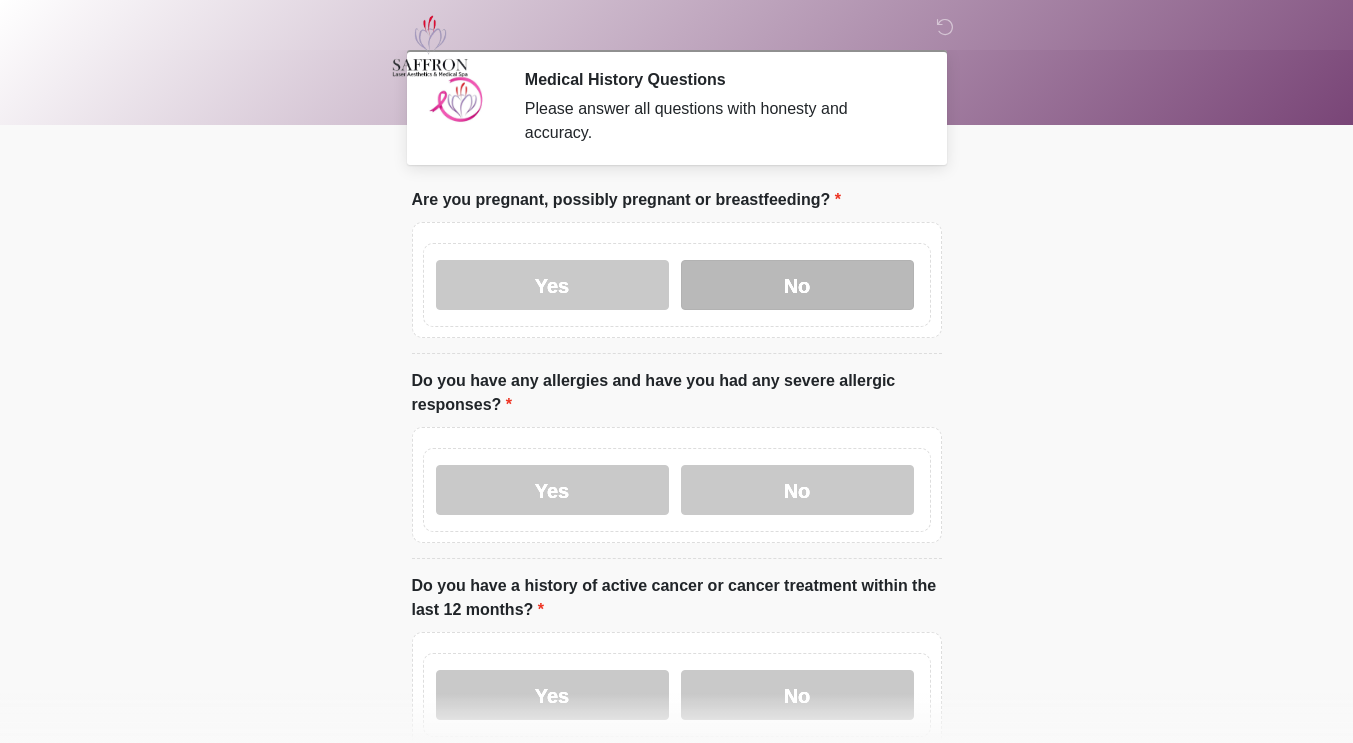click on "No" at bounding box center (797, 285) 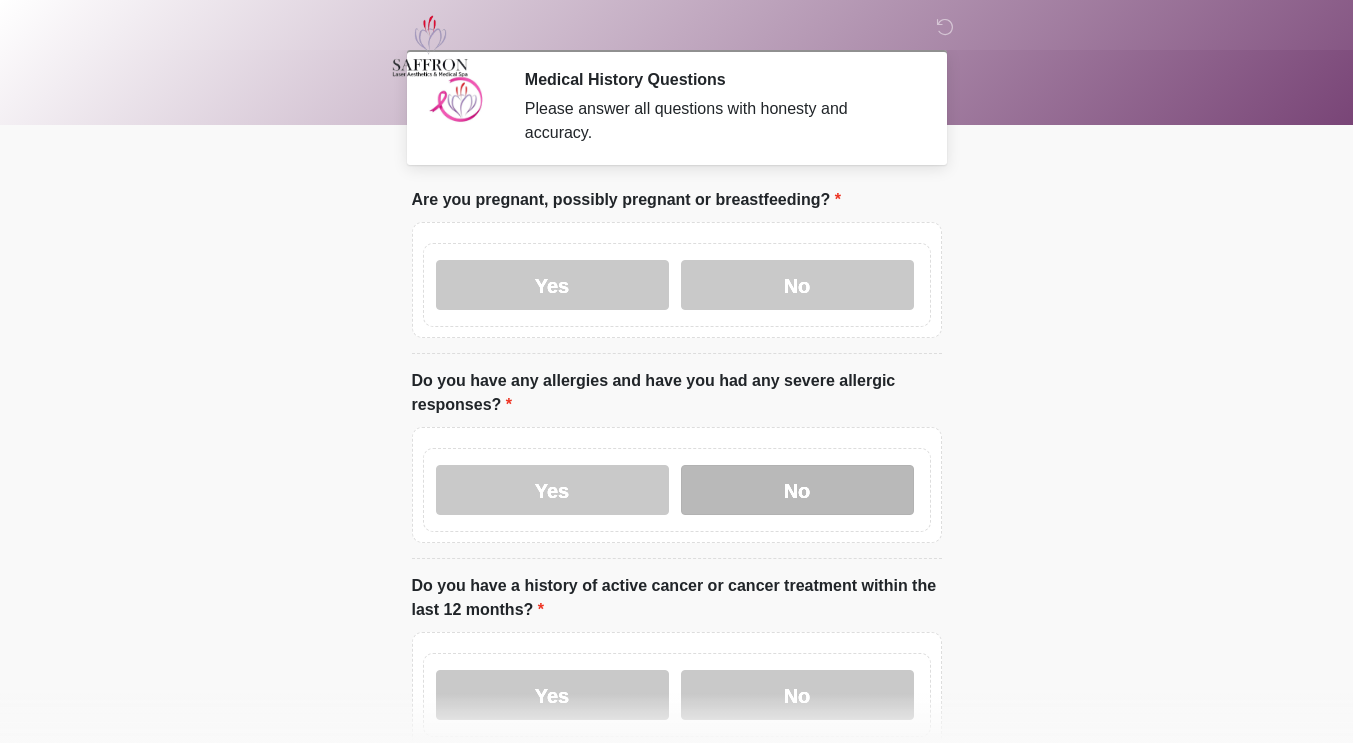 click on "No" at bounding box center (797, 490) 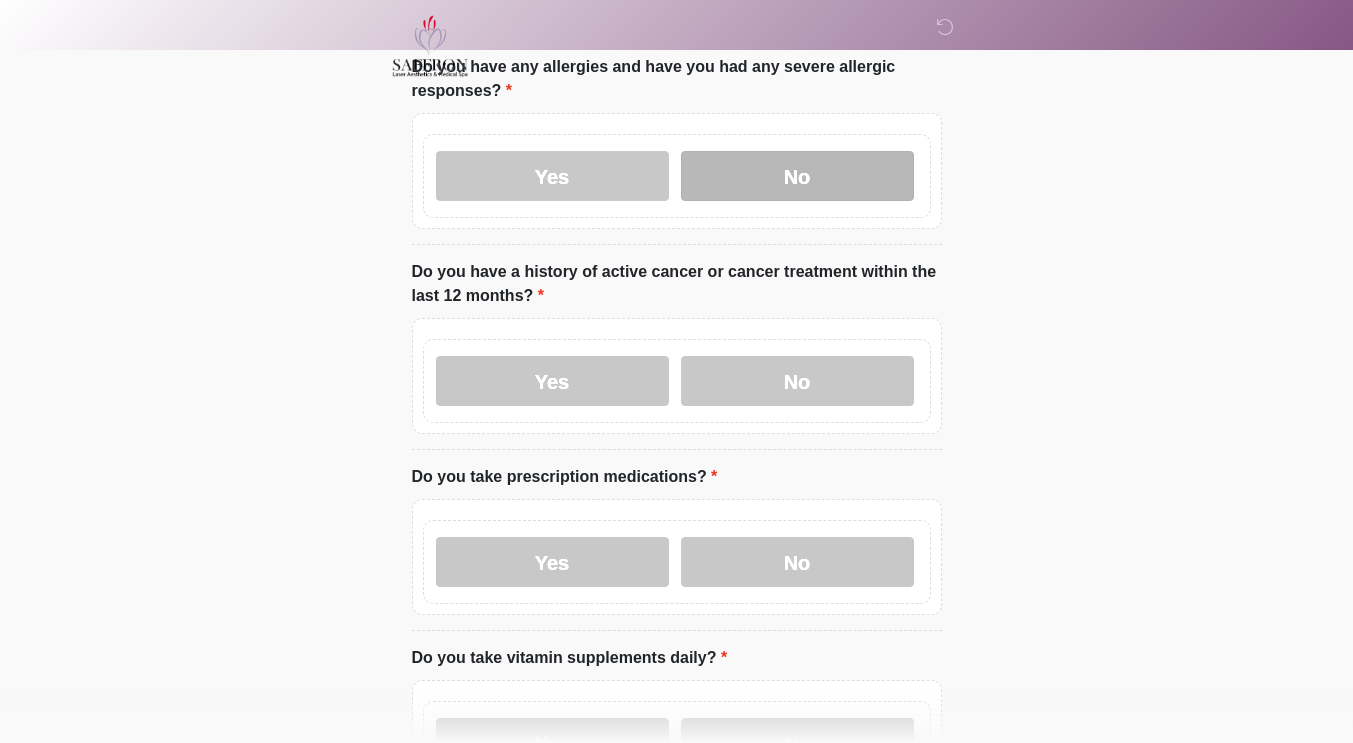 scroll, scrollTop: 319, scrollLeft: 0, axis: vertical 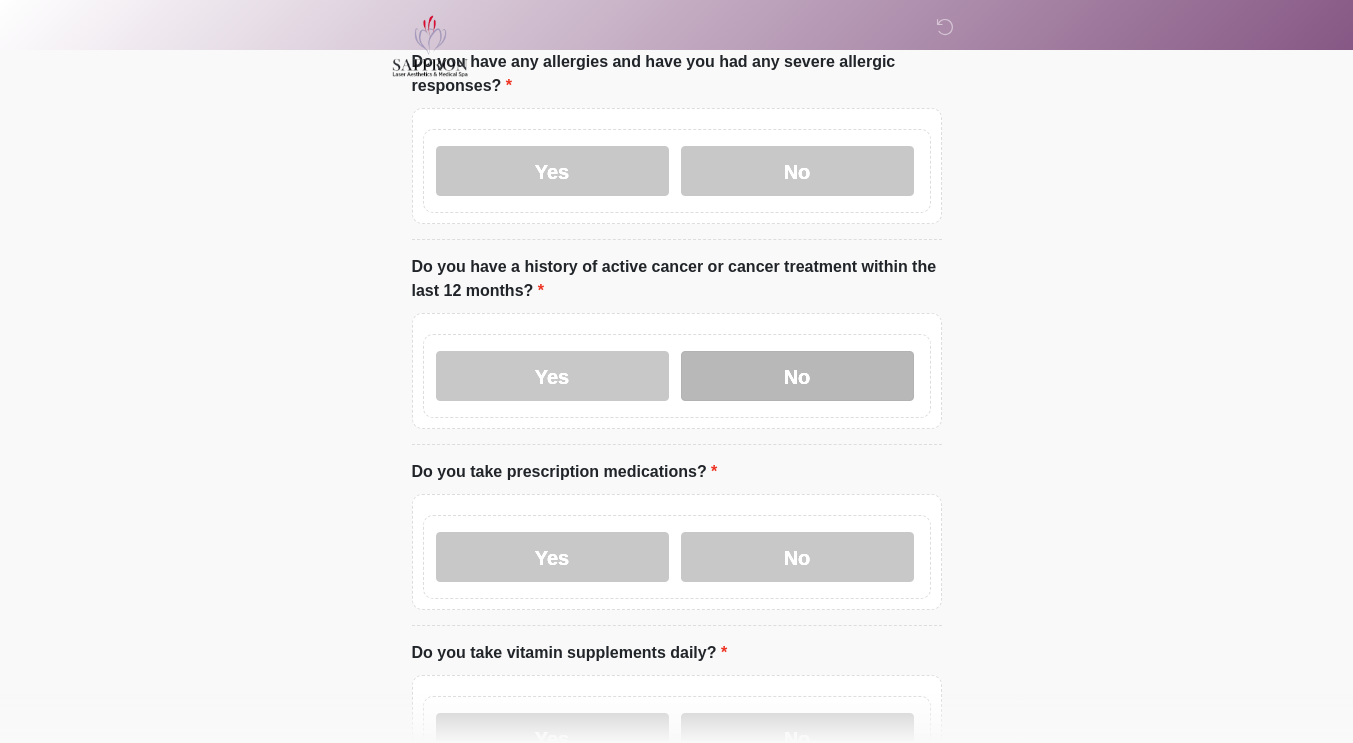 click on "No" at bounding box center [797, 376] 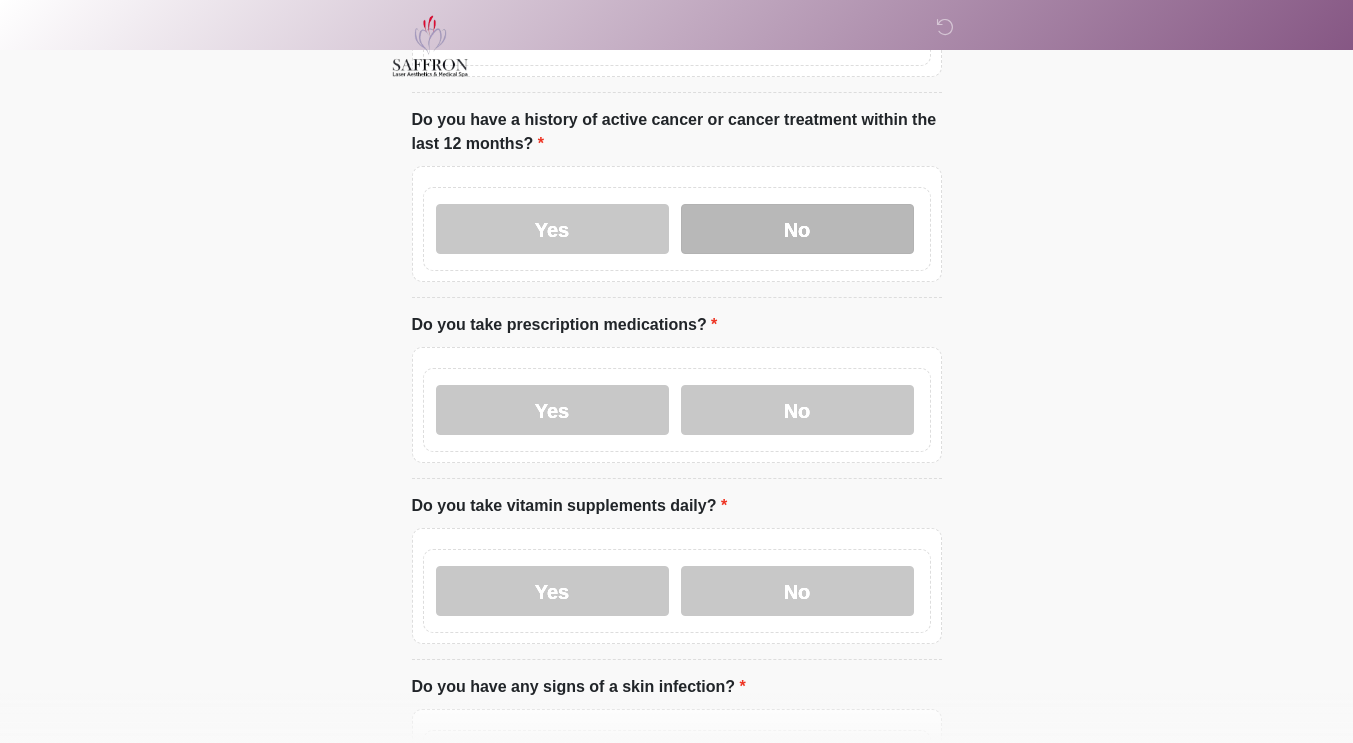 scroll, scrollTop: 470, scrollLeft: 0, axis: vertical 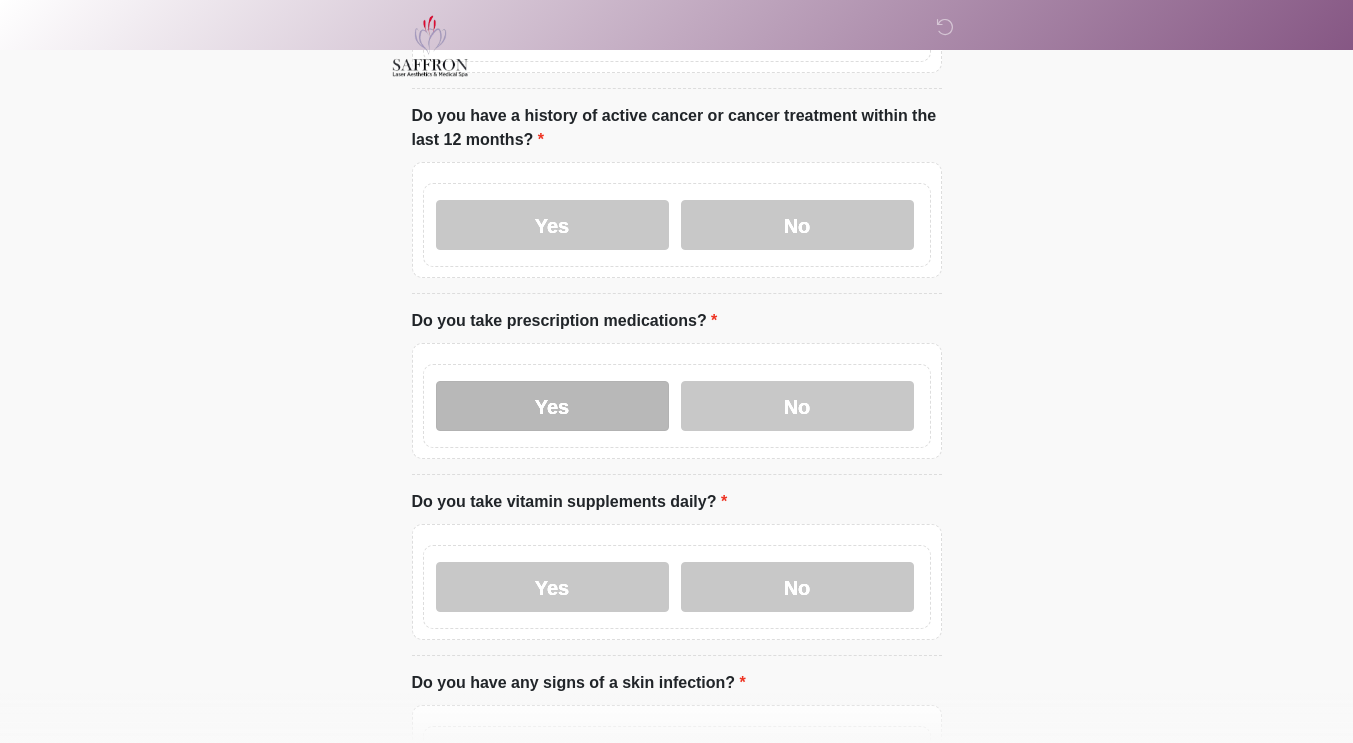click on "Yes" at bounding box center (552, 406) 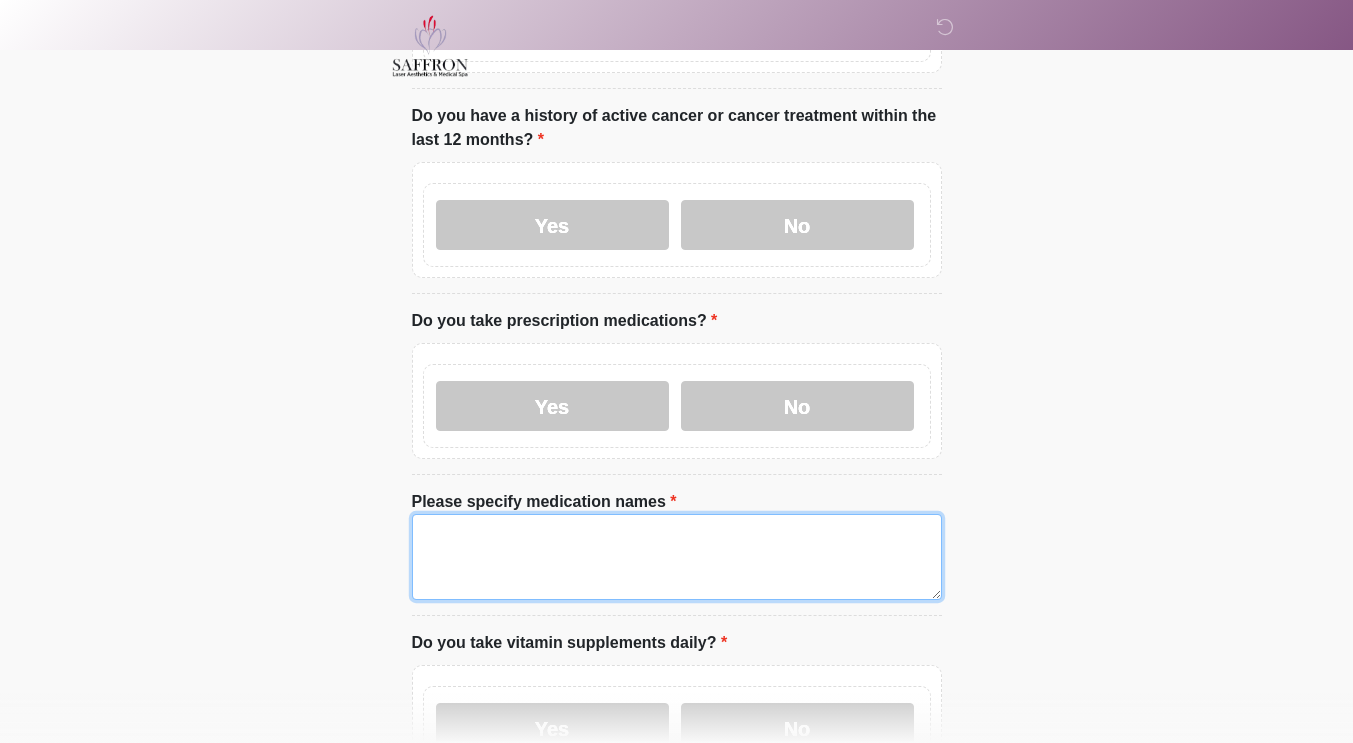 click on "Please specify medication names" at bounding box center (677, 557) 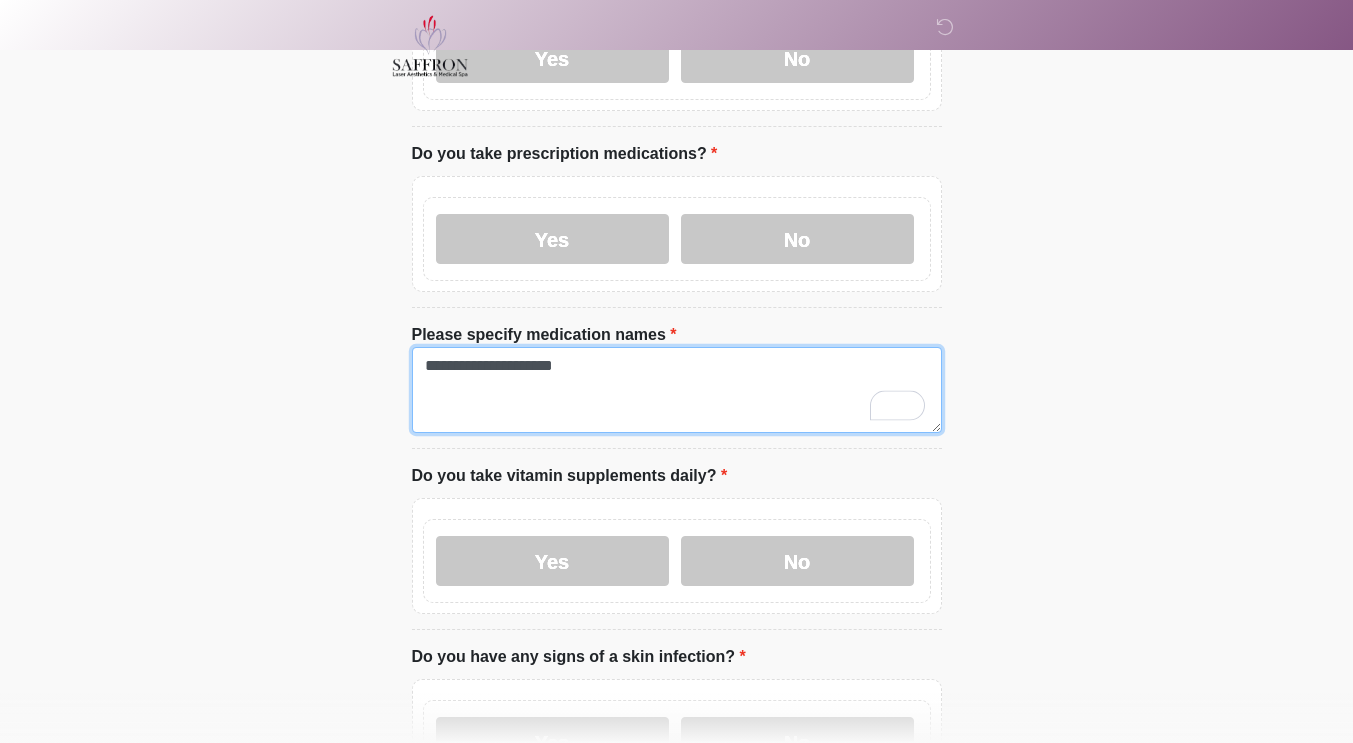 scroll, scrollTop: 629, scrollLeft: 0, axis: vertical 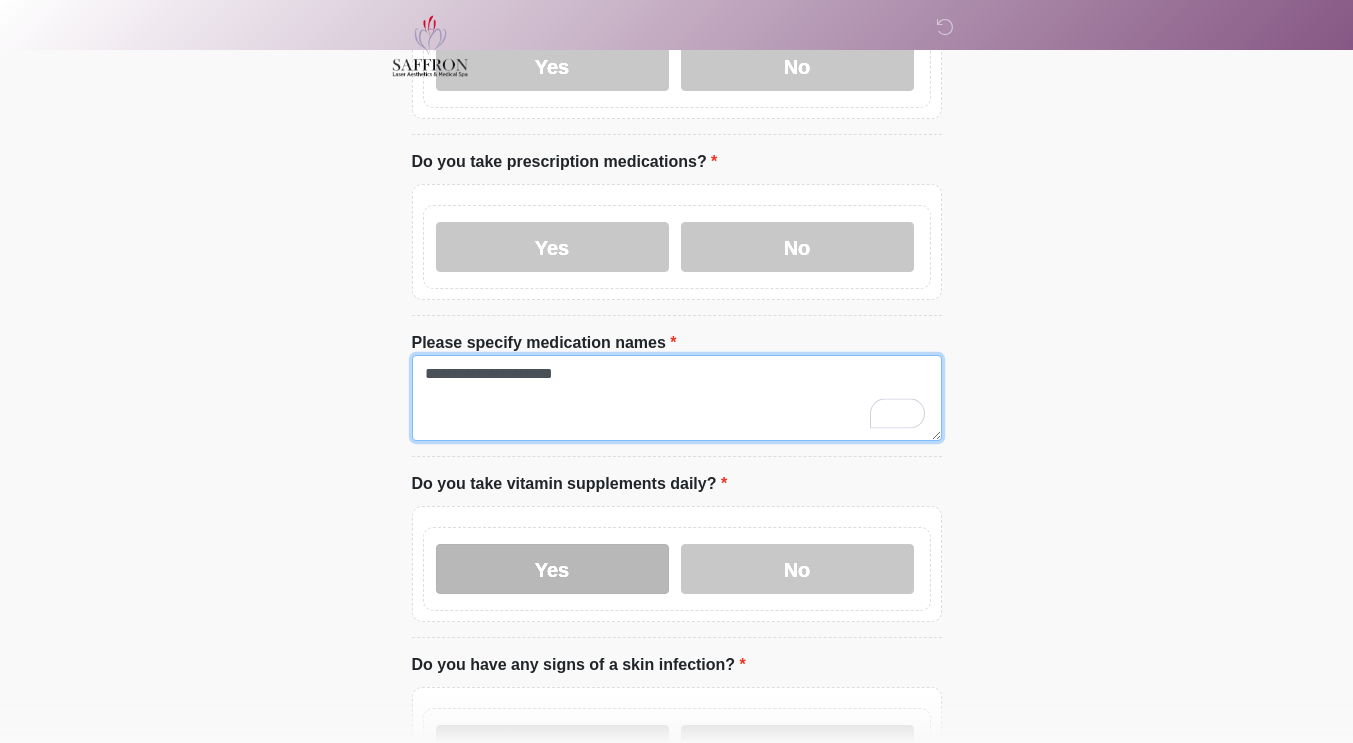 type on "**********" 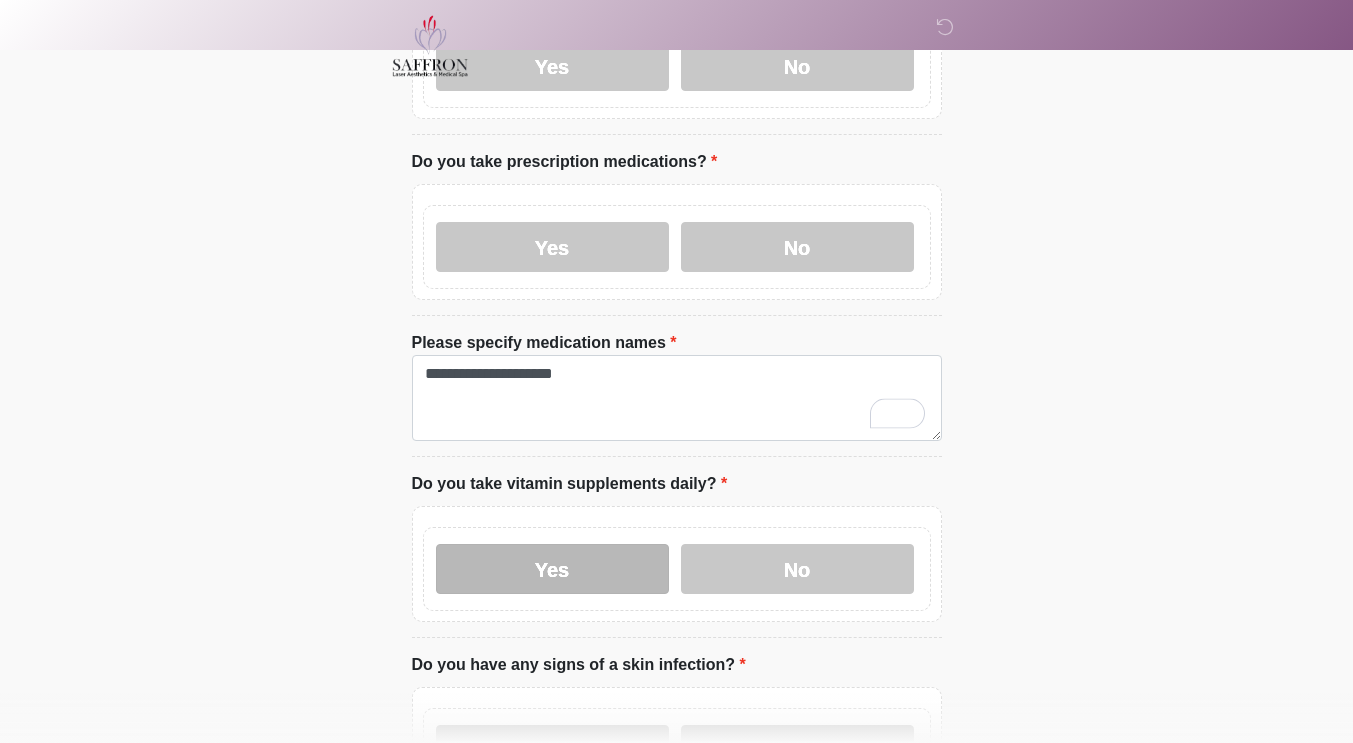 click on "Yes" at bounding box center (552, 569) 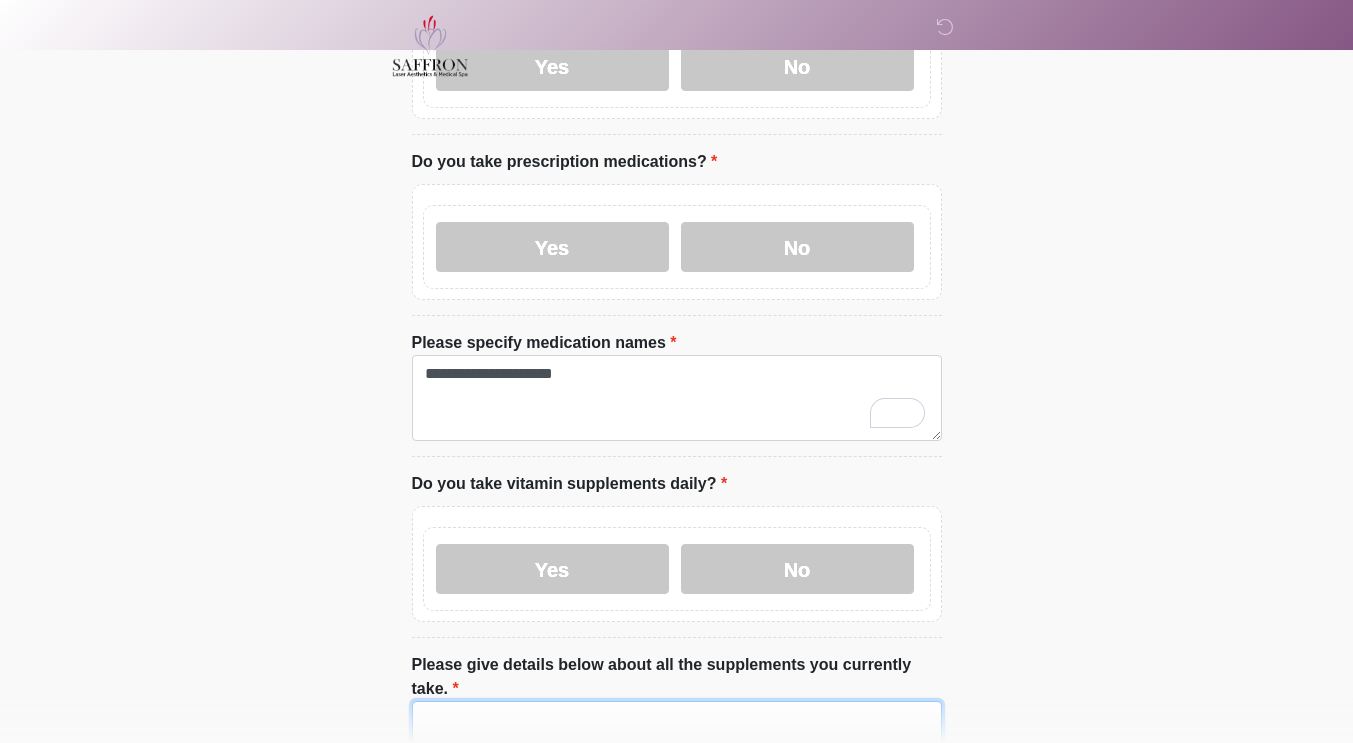 click on "Please give details below about all the supplements you currently take." at bounding box center [677, 744] 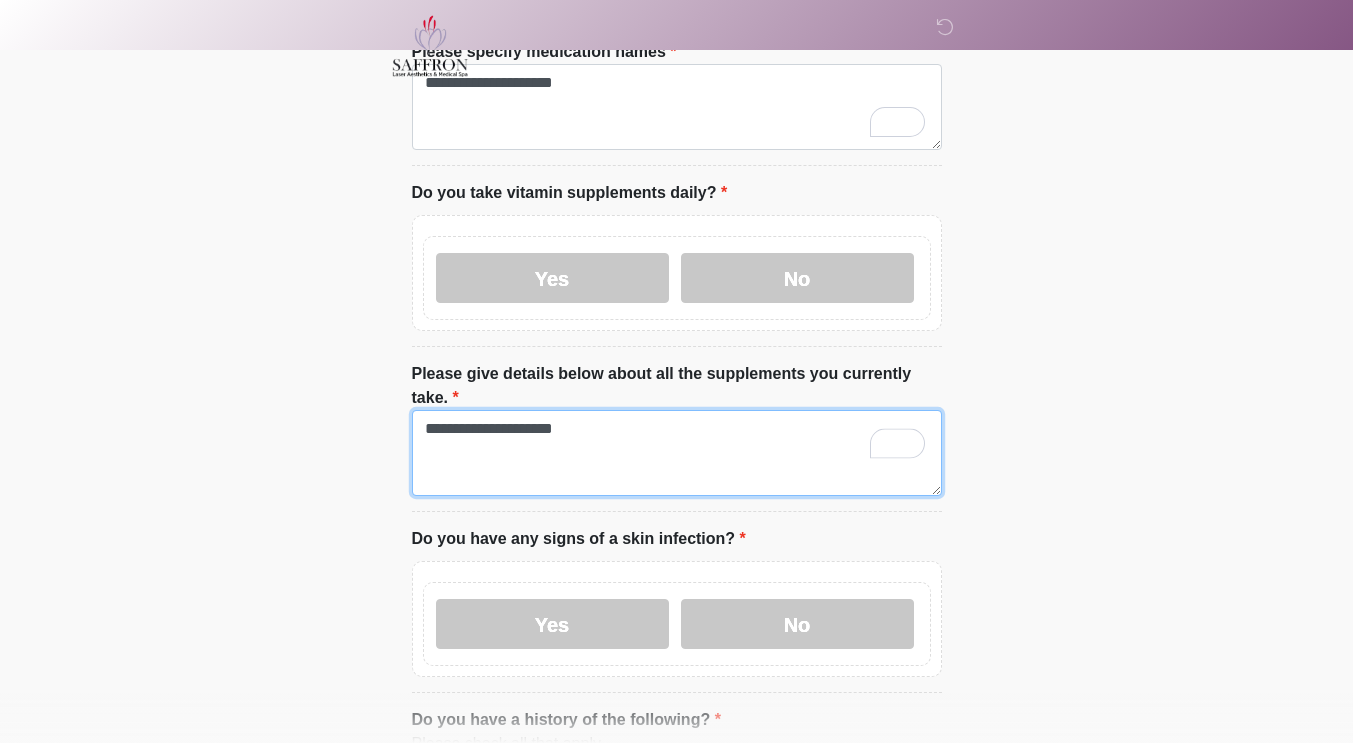 scroll, scrollTop: 923, scrollLeft: 0, axis: vertical 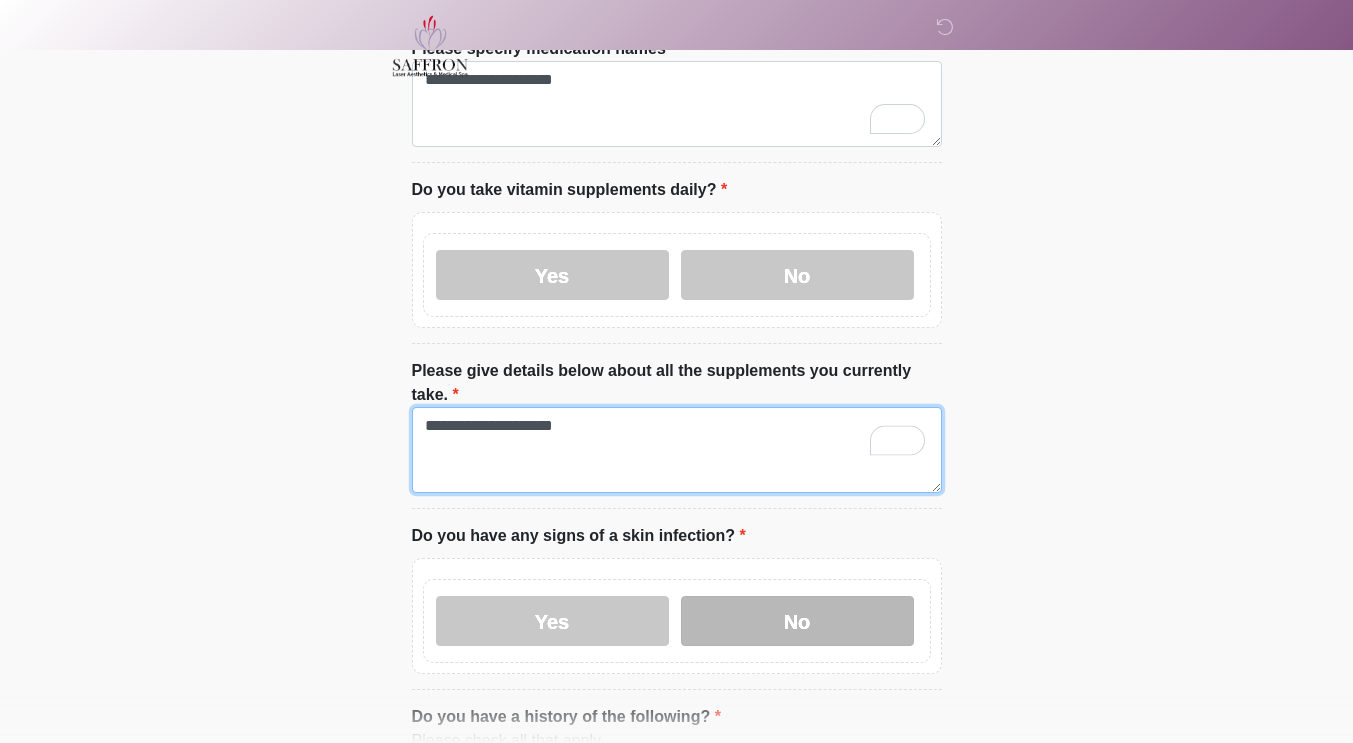 type on "**********" 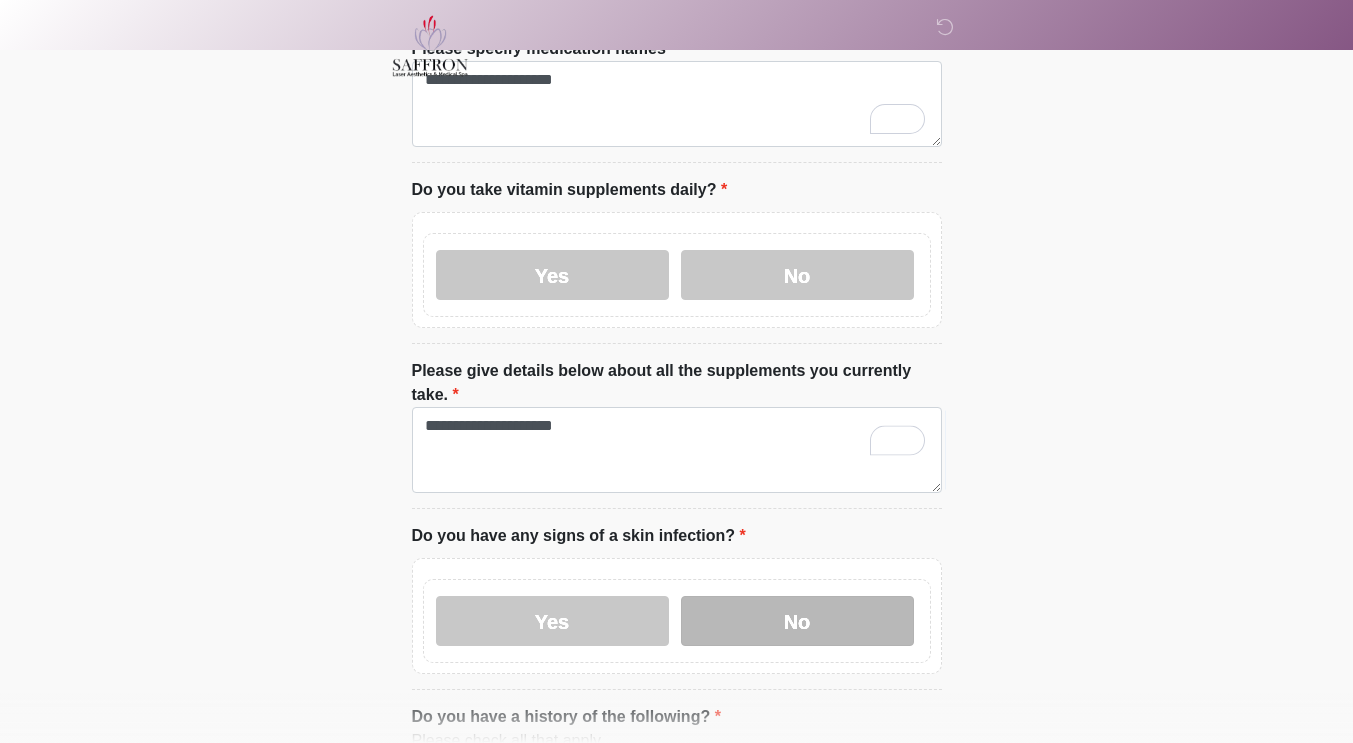 click on "No" at bounding box center (797, 621) 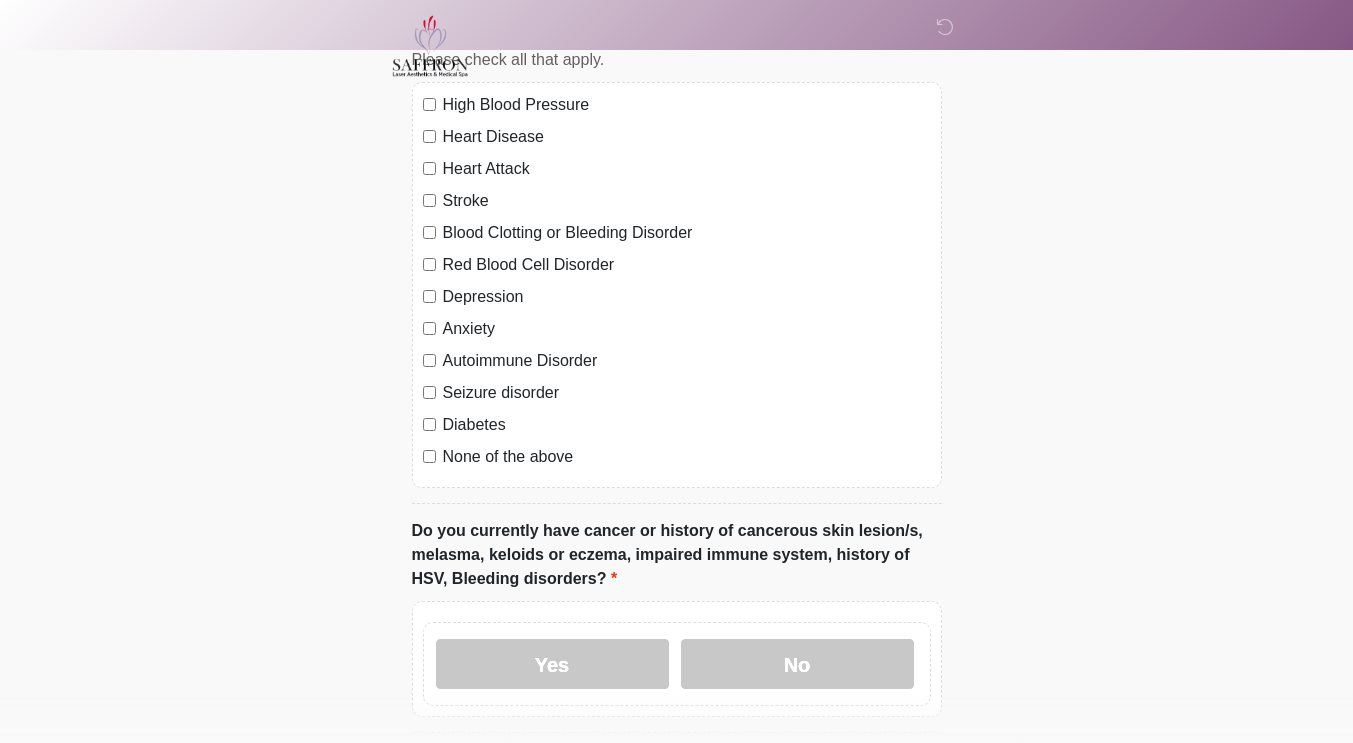 scroll, scrollTop: 1621, scrollLeft: 0, axis: vertical 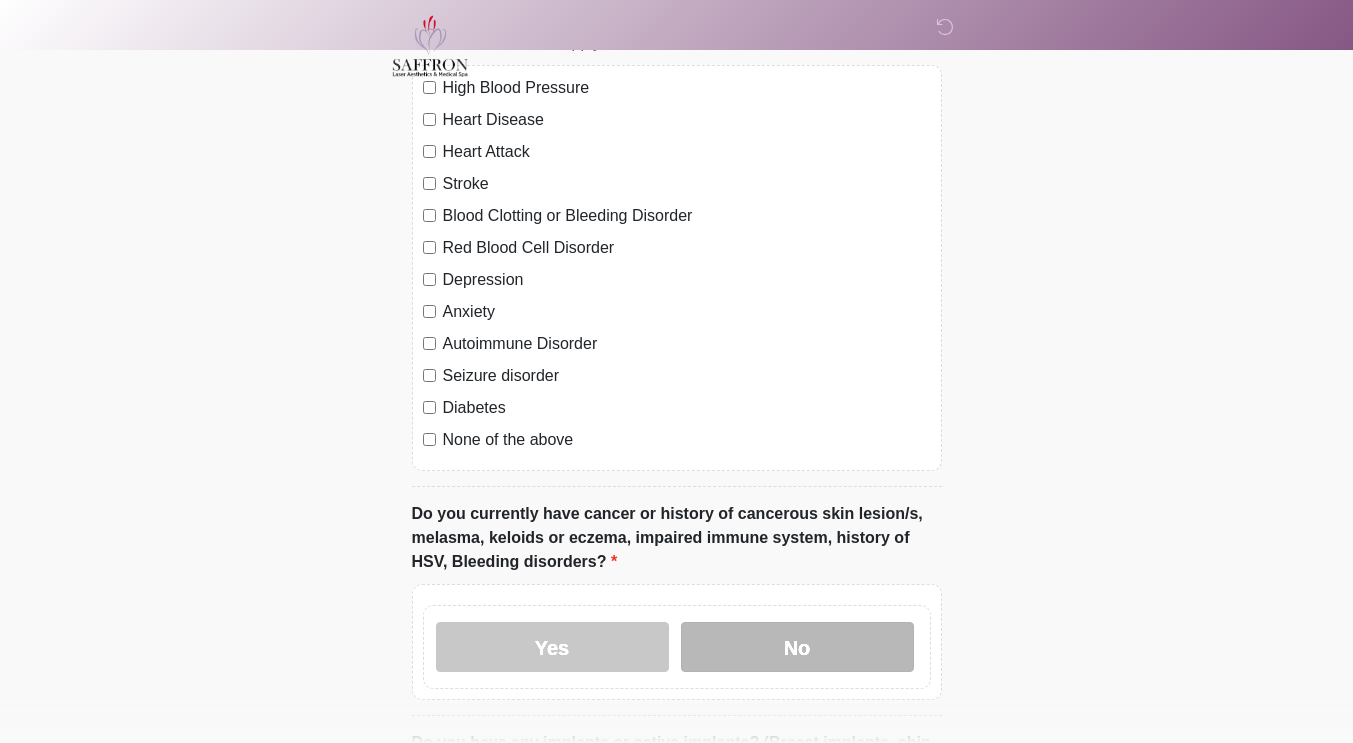 click on "No" at bounding box center (797, 647) 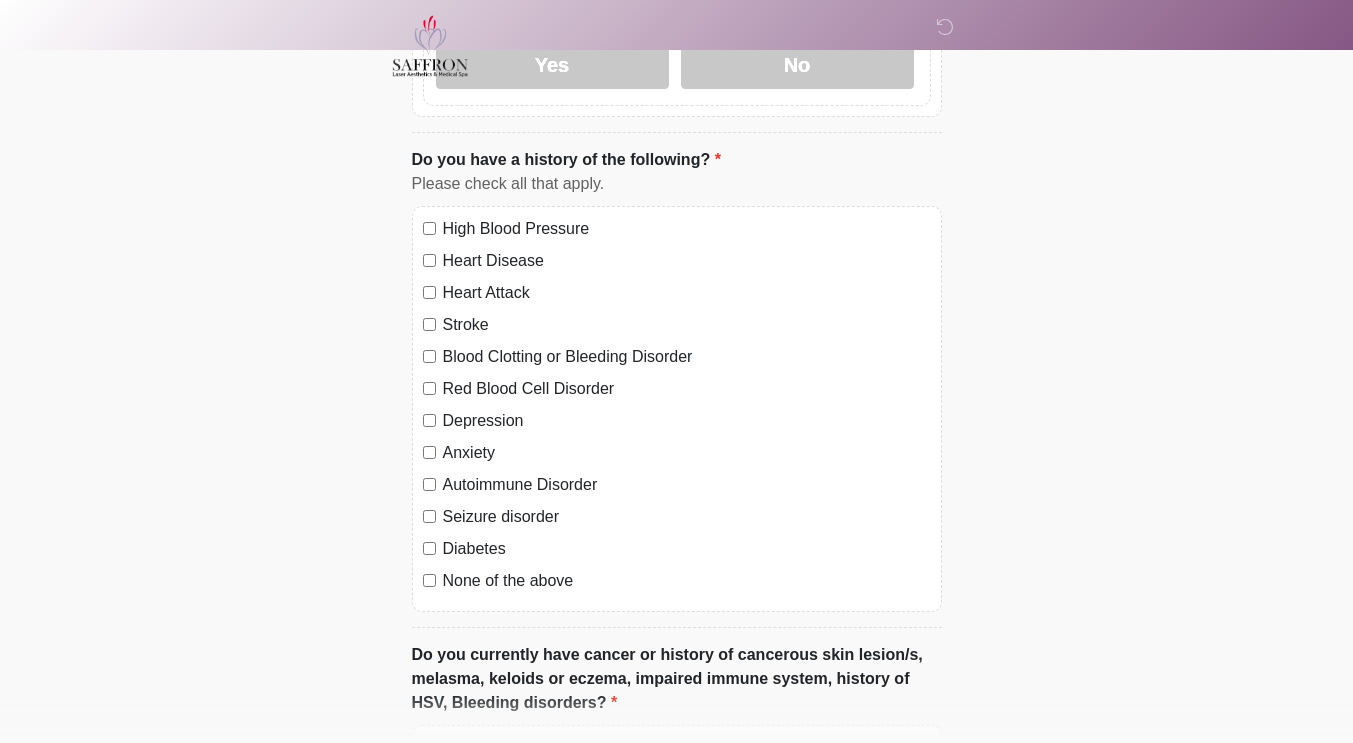 scroll, scrollTop: 1482, scrollLeft: 0, axis: vertical 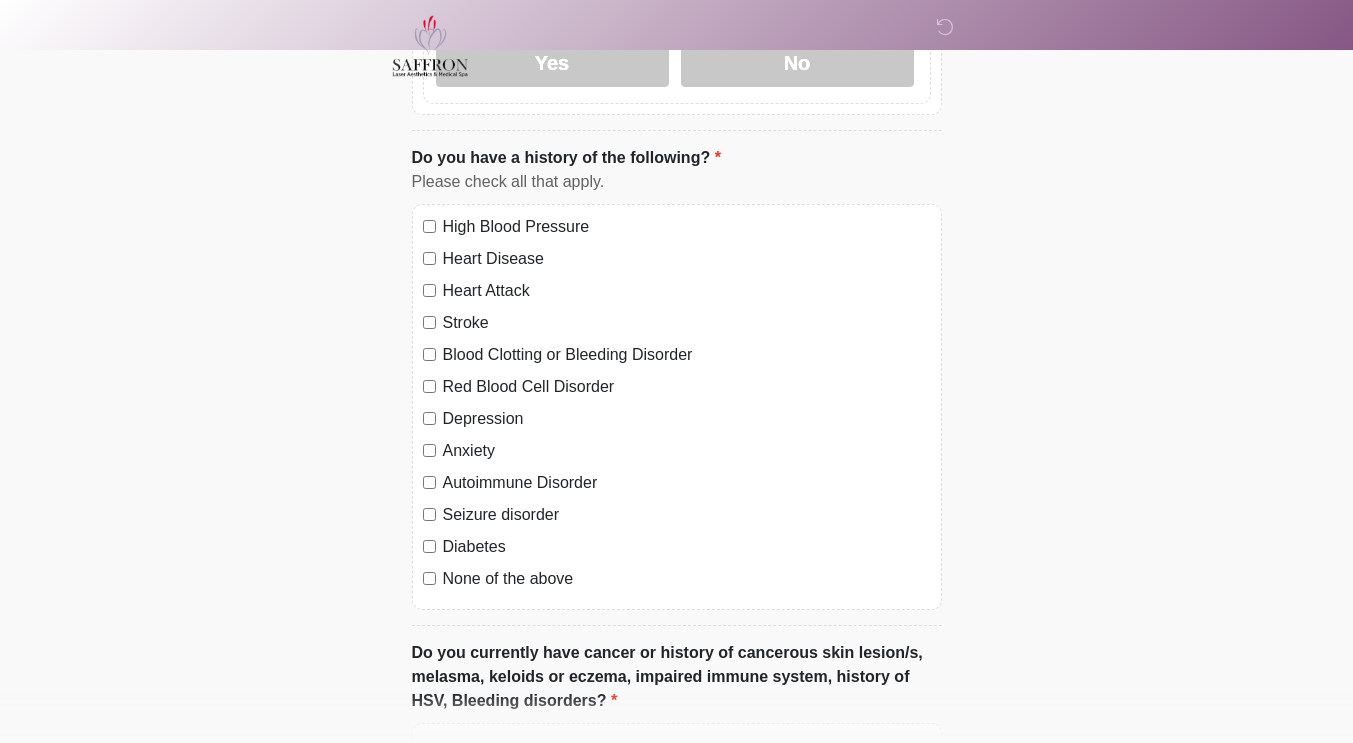 click on "None of the above" at bounding box center [687, 579] 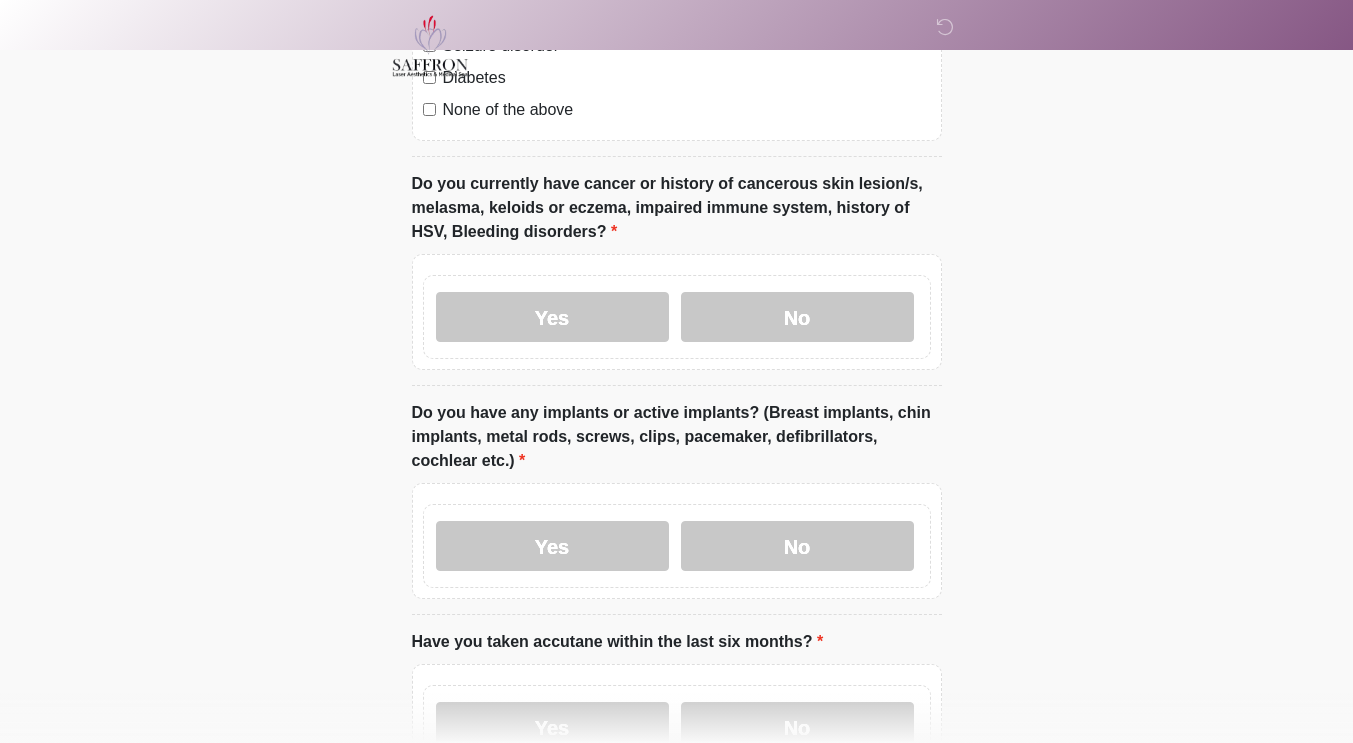 scroll, scrollTop: 1950, scrollLeft: 0, axis: vertical 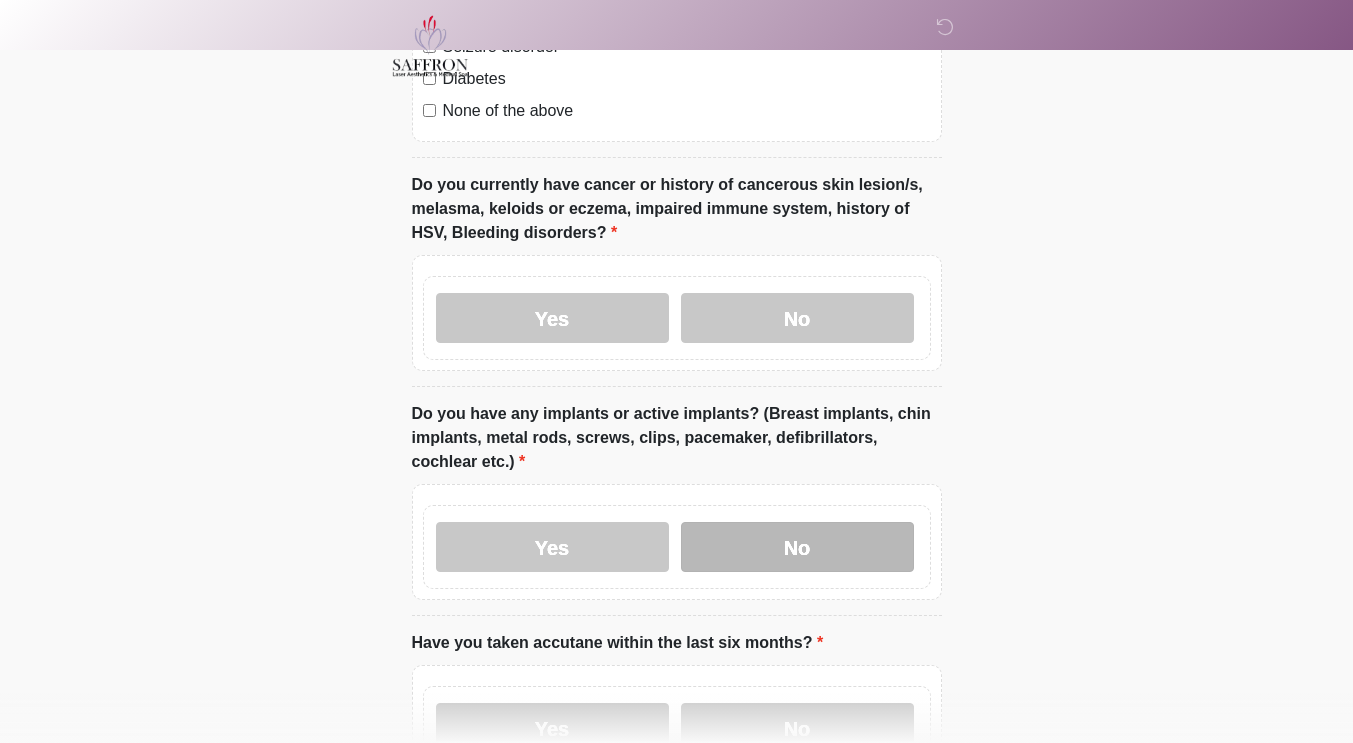 click on "No" at bounding box center [797, 547] 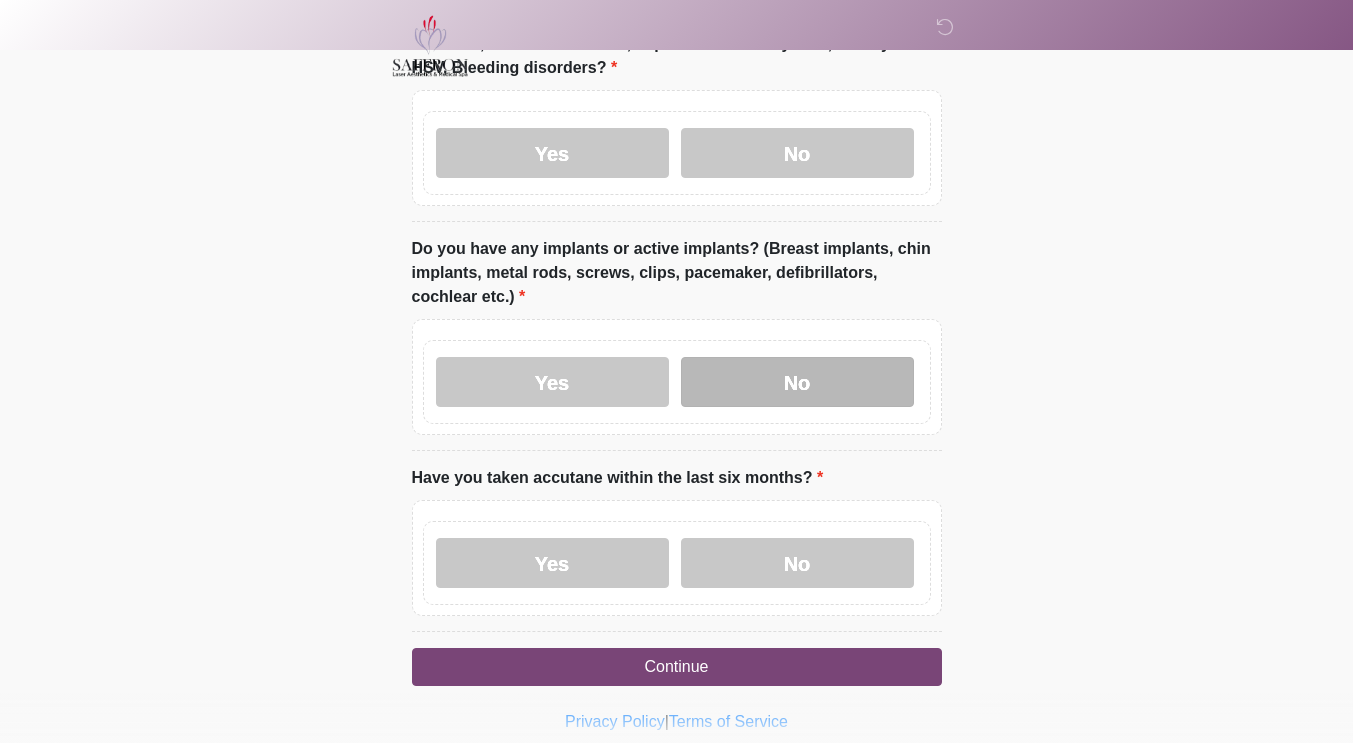scroll, scrollTop: 2114, scrollLeft: 0, axis: vertical 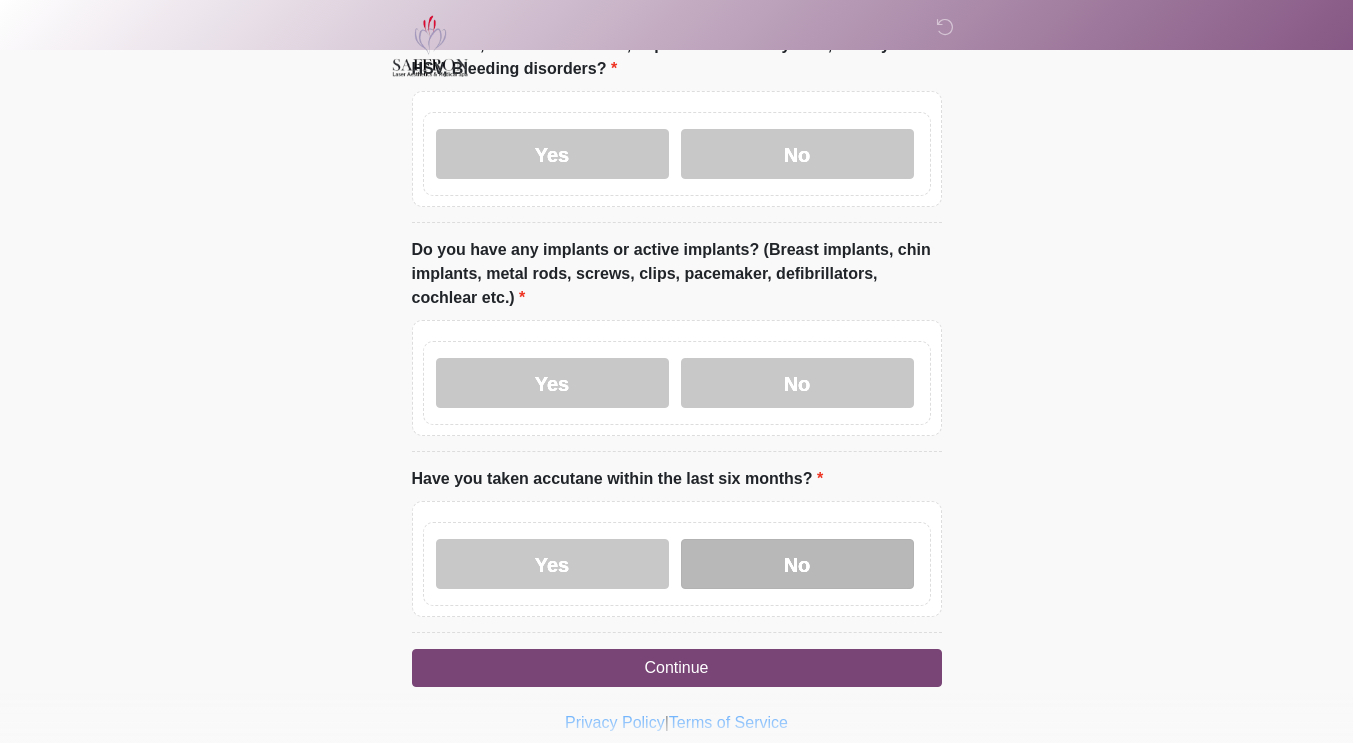 click on "No" at bounding box center [797, 564] 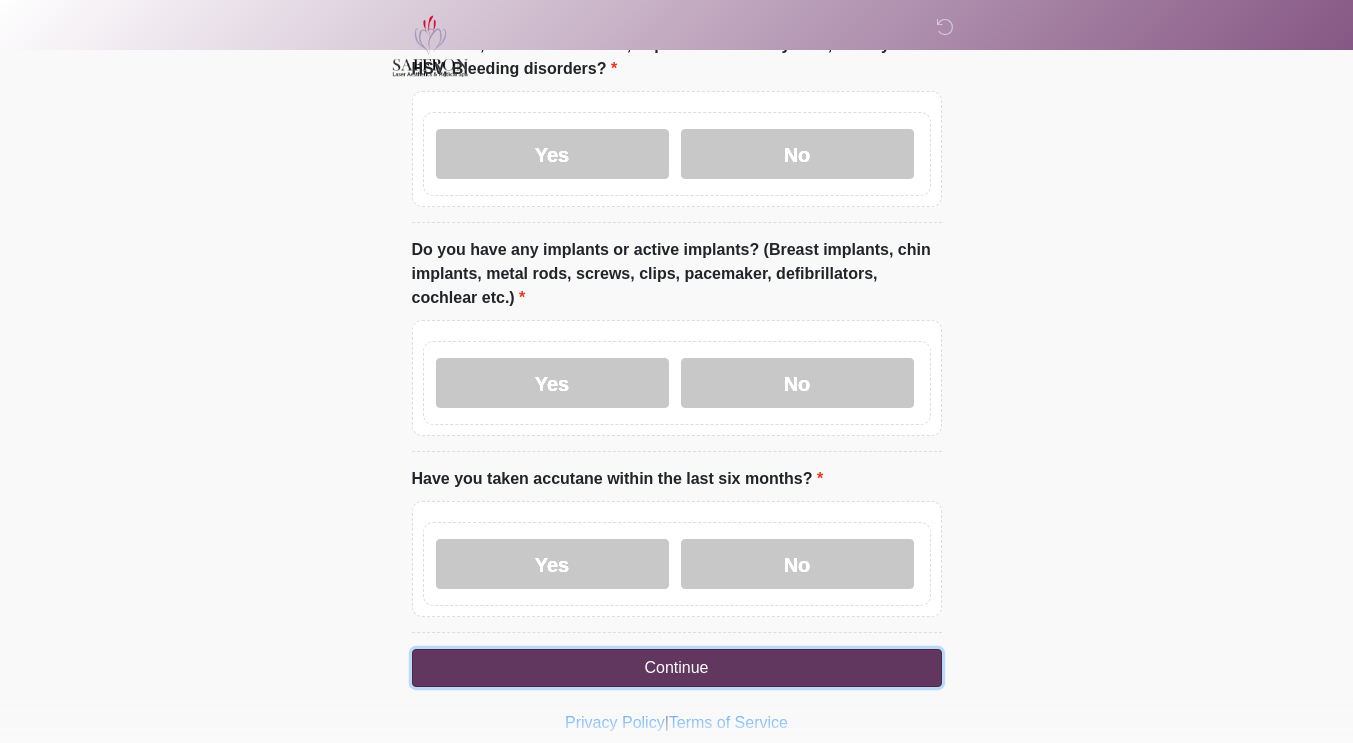 click on "Continue" at bounding box center (677, 668) 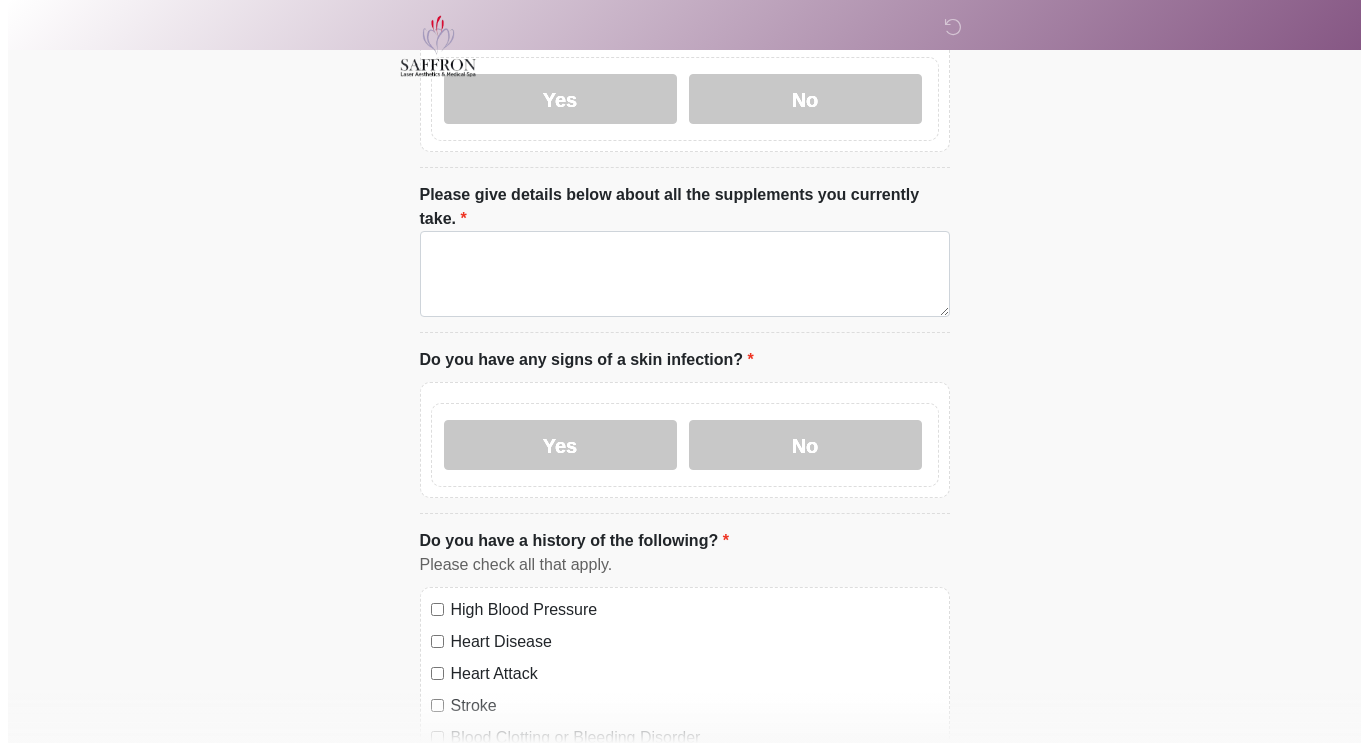 scroll, scrollTop: 0, scrollLeft: 0, axis: both 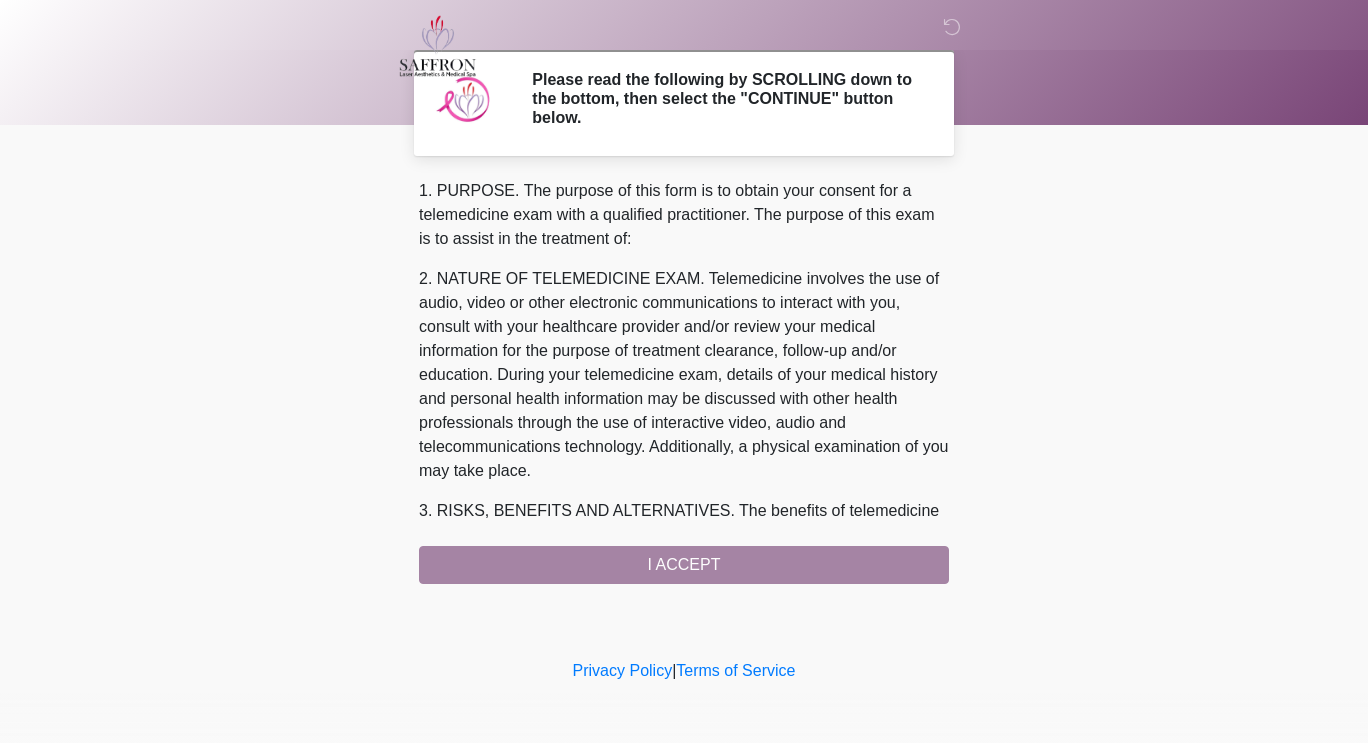 click on "1. PURPOSE. The purpose of this form is to obtain your consent for a telemedicine exam with a qualified practitioner. The purpose of this exam is to assist in the treatment of:  2. NATURE OF TELEMEDICINE EXAM. Telemedicine involves the use of audio, video or other electronic communications to interact with you, consult with your healthcare provider and/or review your medical information for the purpose of treatment clearance, follow-up and/or education. During your telemedicine exam, details of your medical history and personal health information may be discussed with other health professionals through the use of interactive video, audio and telecommunications technology. Additionally, a physical examination of you may take place. 4. HEALTHCARE INSTITUTION. [BRAND] has medical and non-medical technical personnel who may participate in the telemedicine exam to aid in the audio/video link with the qualified practitioner.
I ACCEPT" at bounding box center [684, 381] 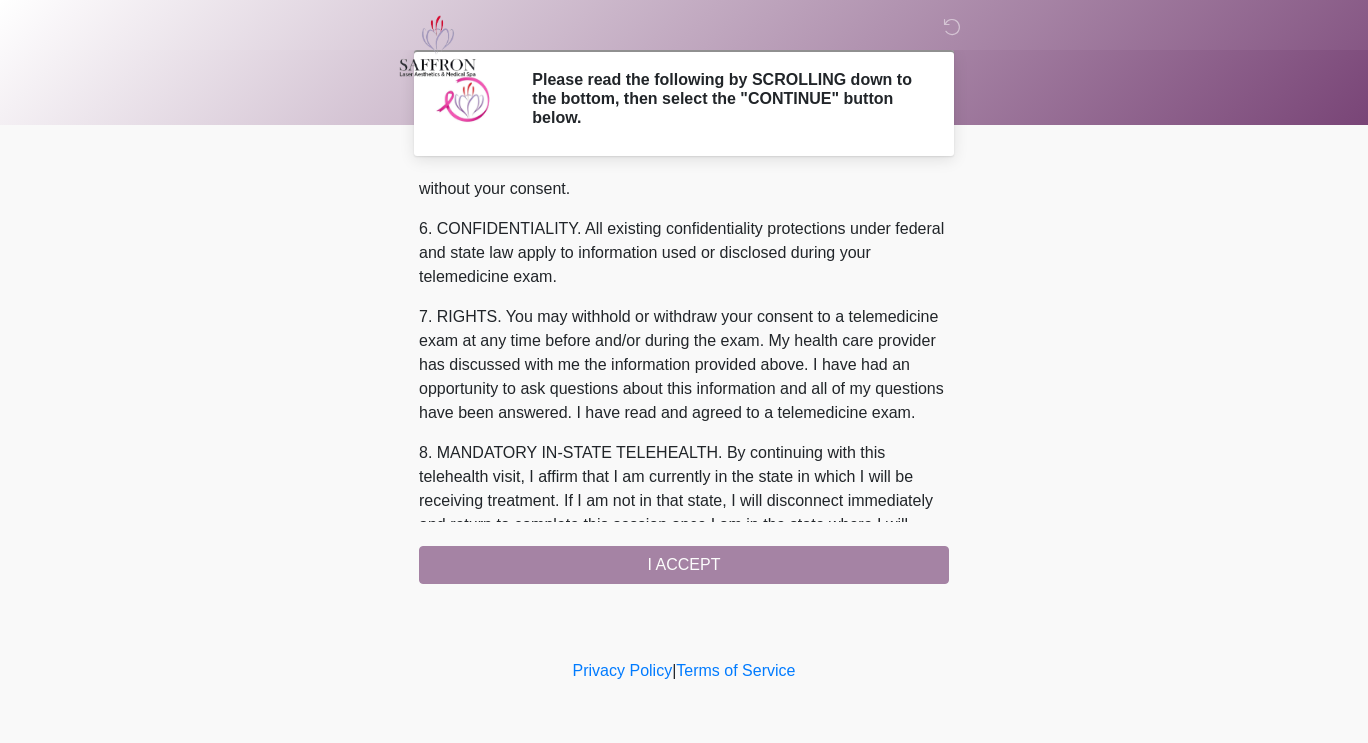 scroll, scrollTop: 841, scrollLeft: 0, axis: vertical 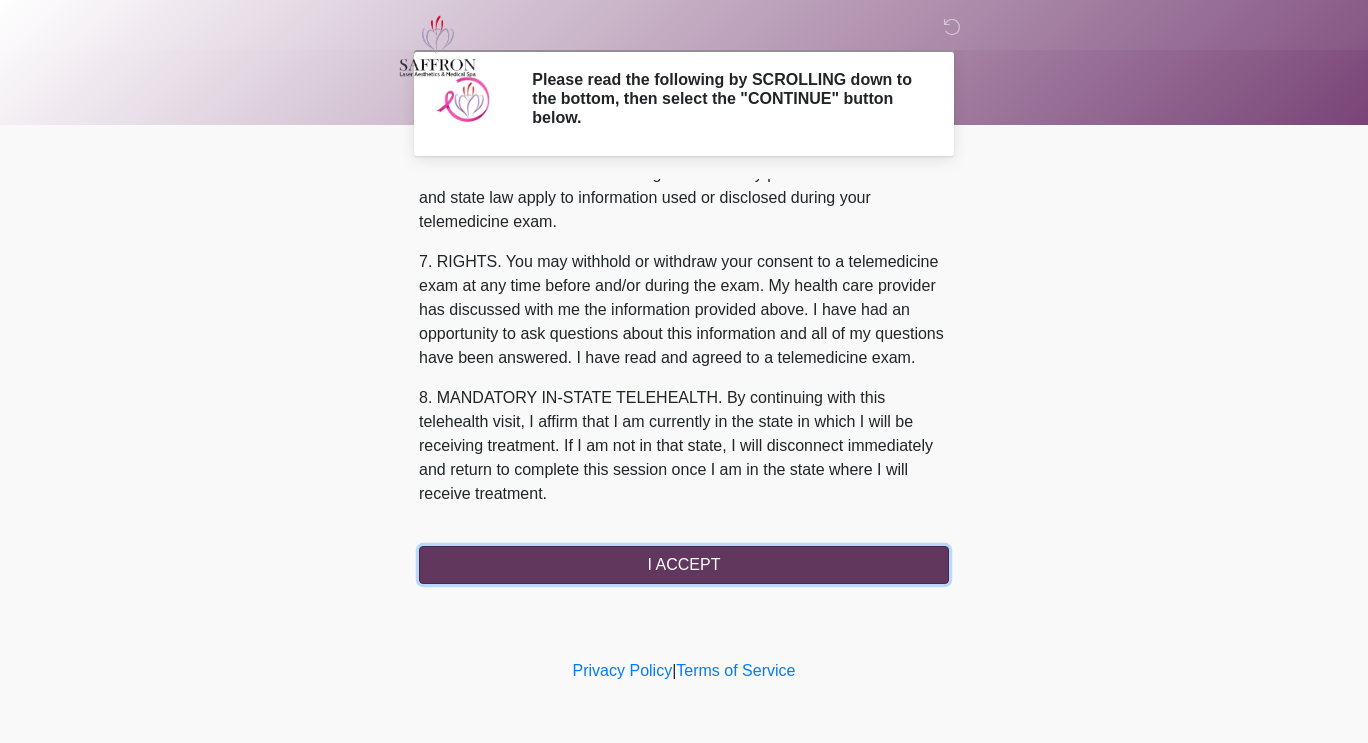 click on "I ACCEPT" at bounding box center (684, 565) 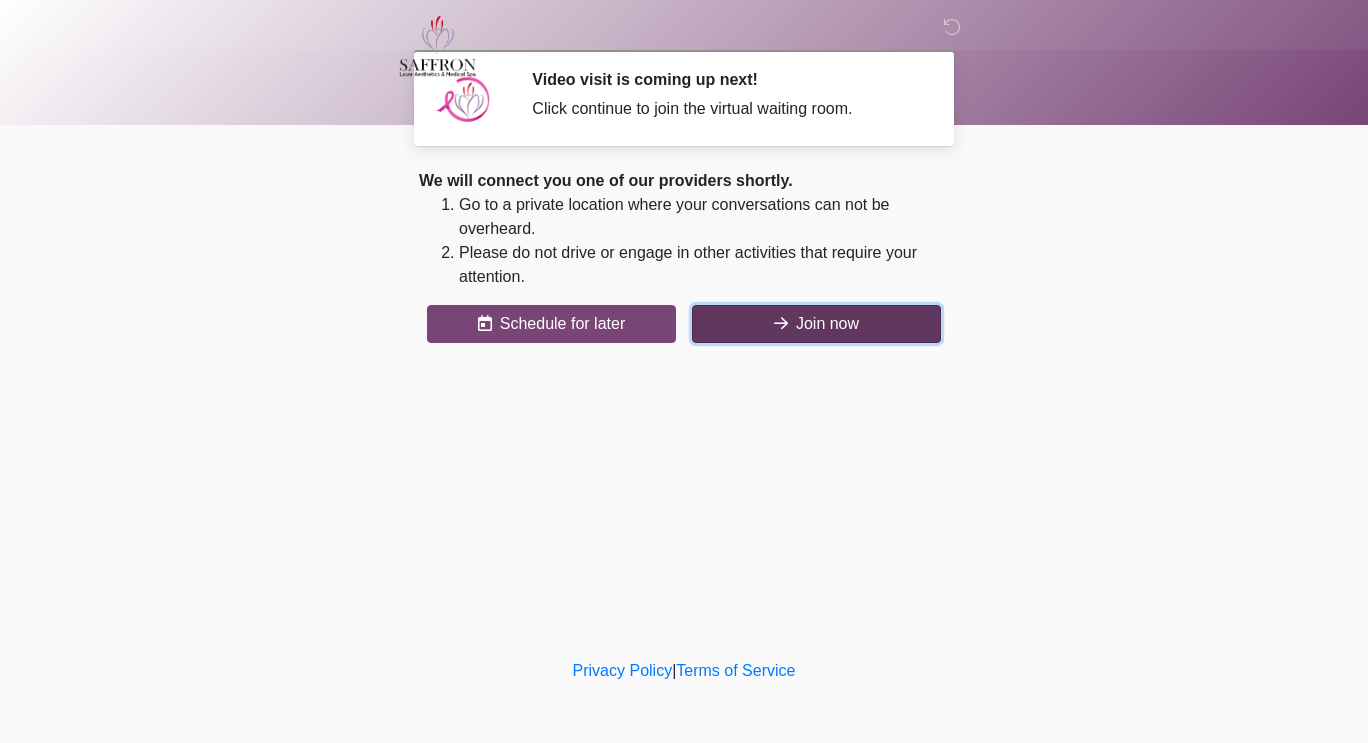 click on "Join now" at bounding box center [816, 324] 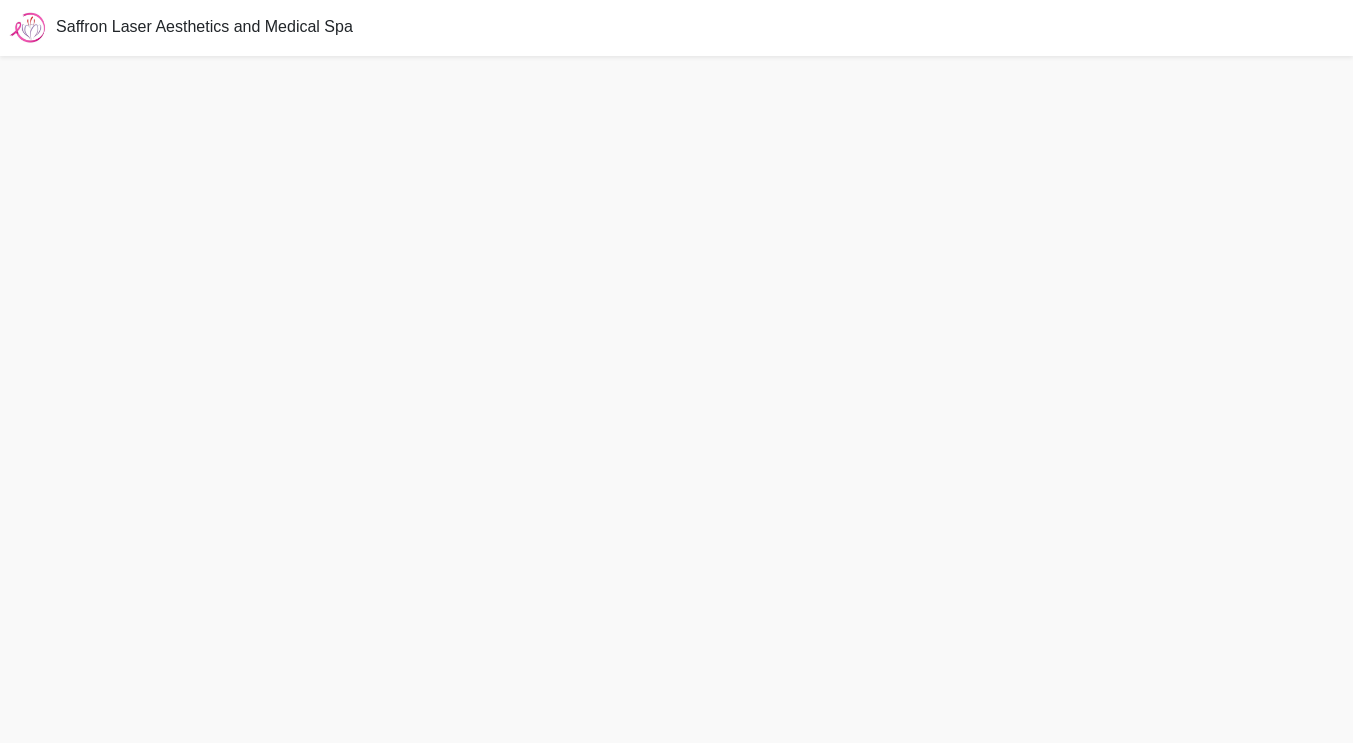 scroll, scrollTop: 5, scrollLeft: 0, axis: vertical 